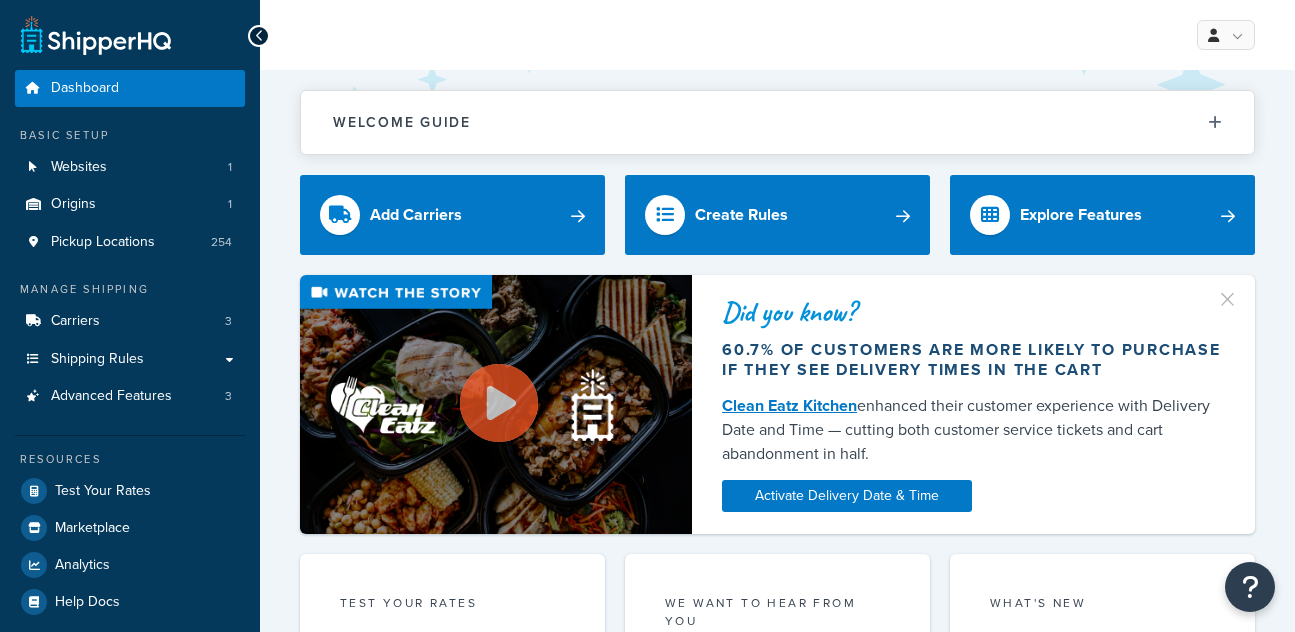 scroll, scrollTop: 0, scrollLeft: 0, axis: both 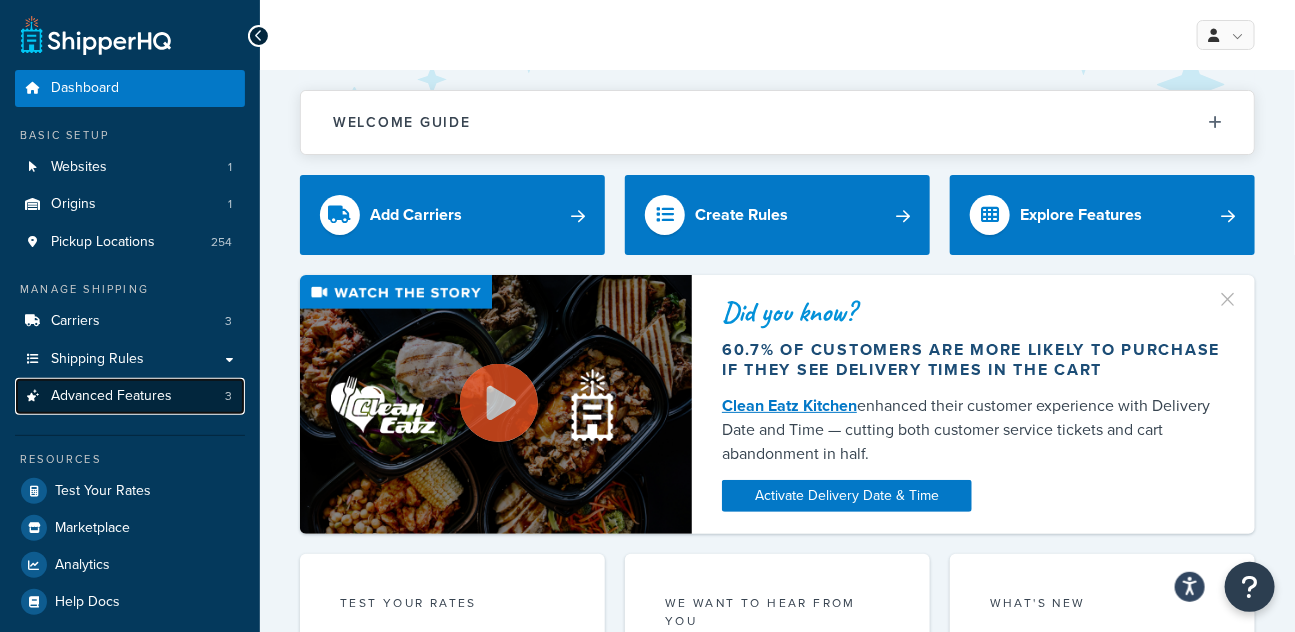 click on "Advanced Features" at bounding box center [111, 396] 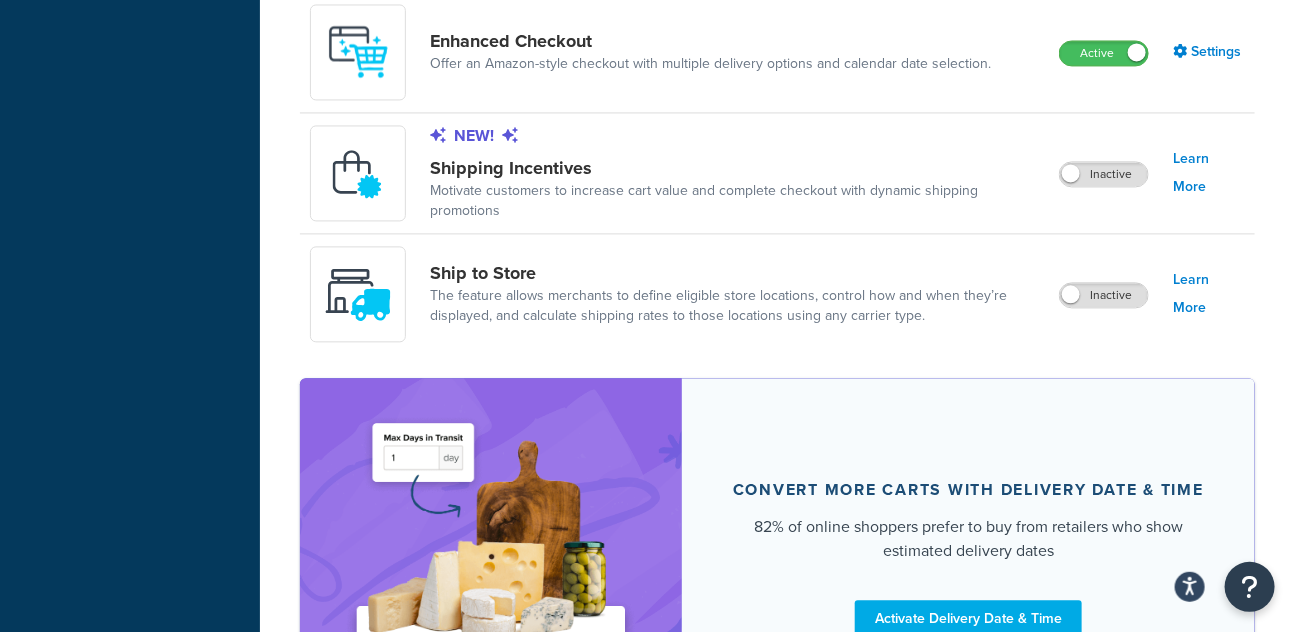 scroll, scrollTop: 1512, scrollLeft: 0, axis: vertical 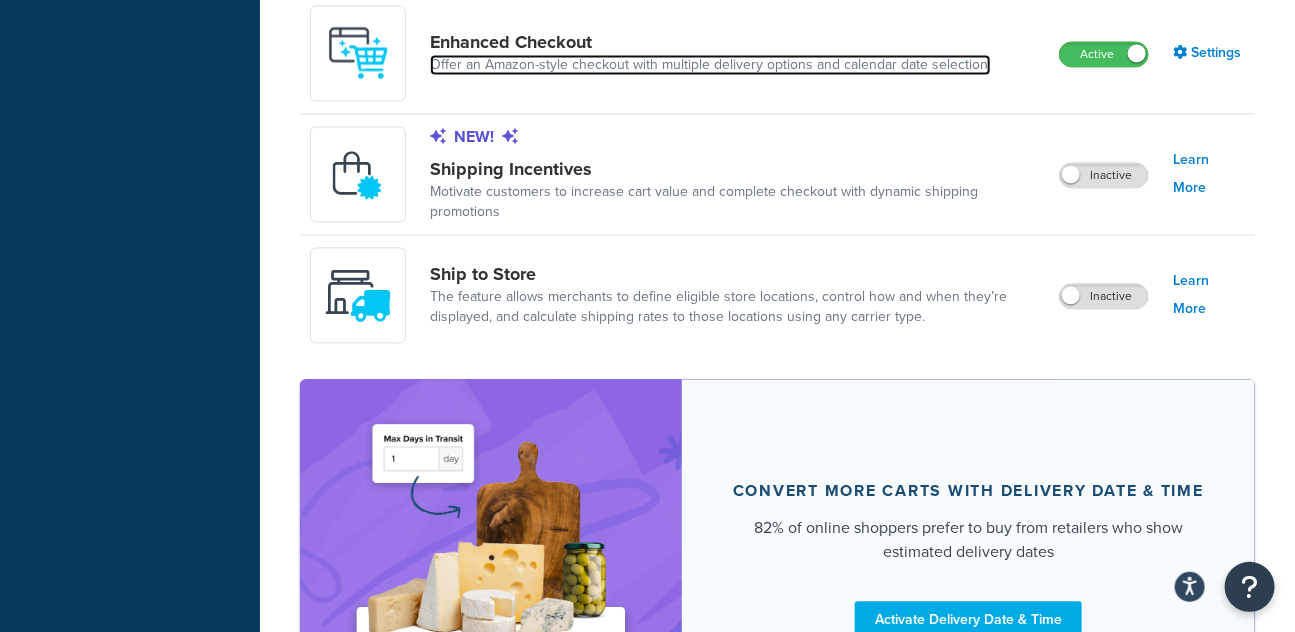 click on "Offer an Amazon-style checkout with multiple delivery options and calendar date selection." at bounding box center [710, 65] 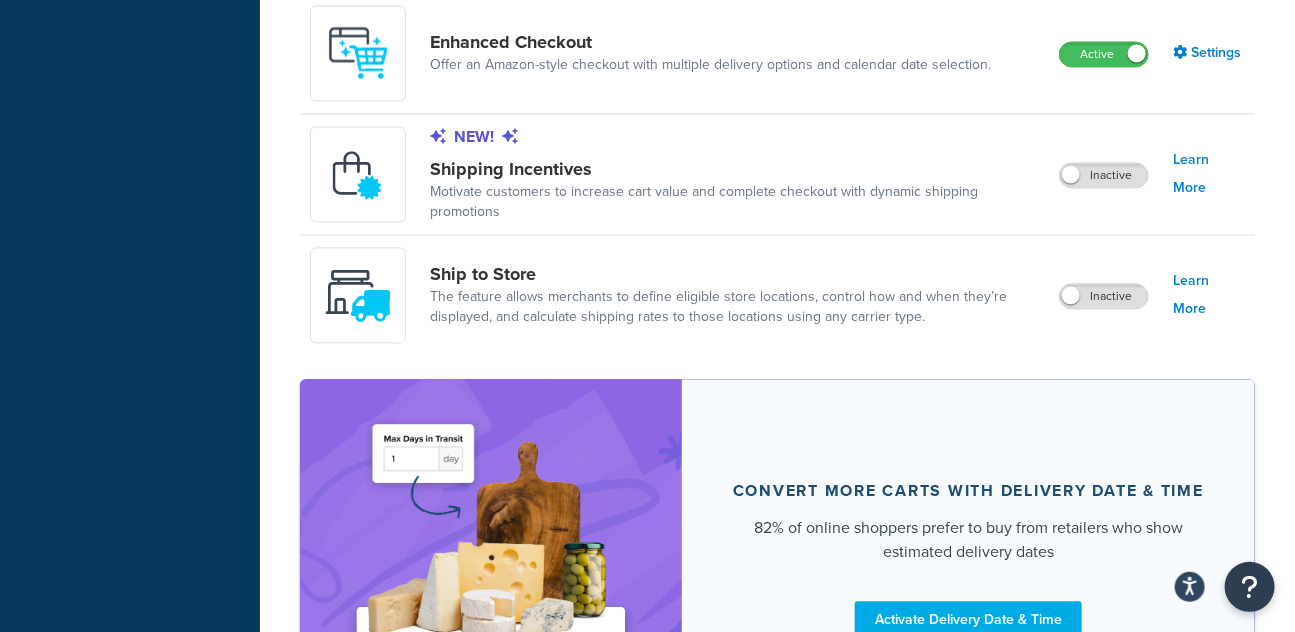 scroll, scrollTop: 0, scrollLeft: 0, axis: both 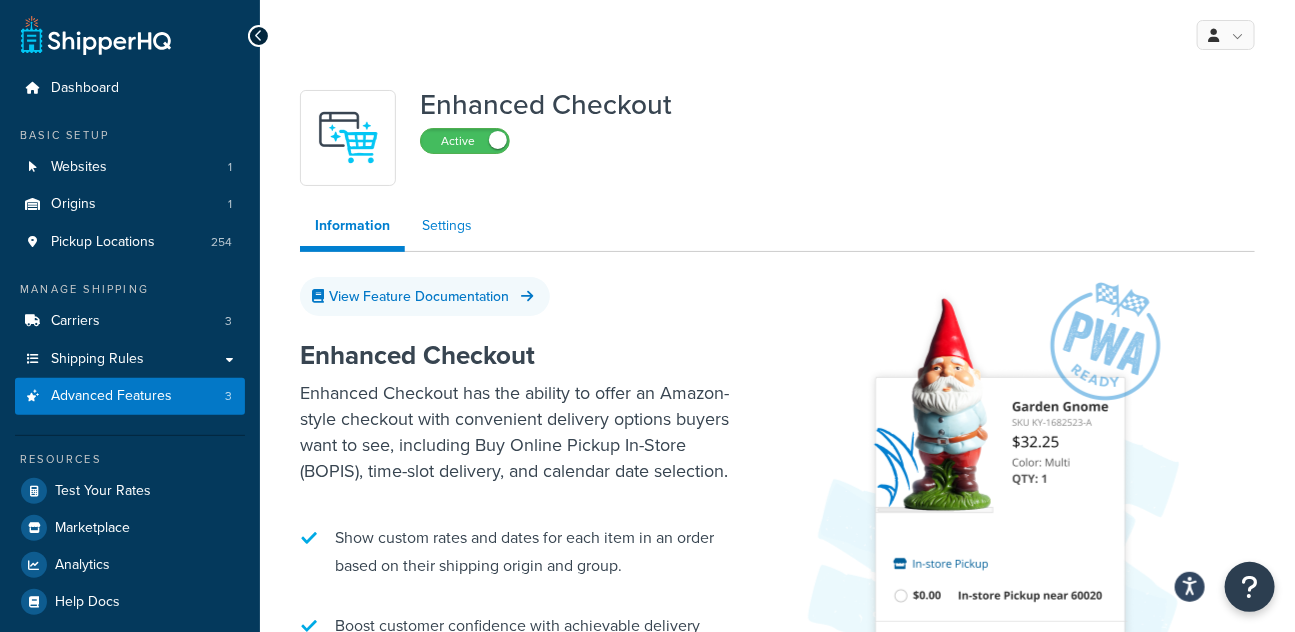 click on "Settings" at bounding box center (447, 226) 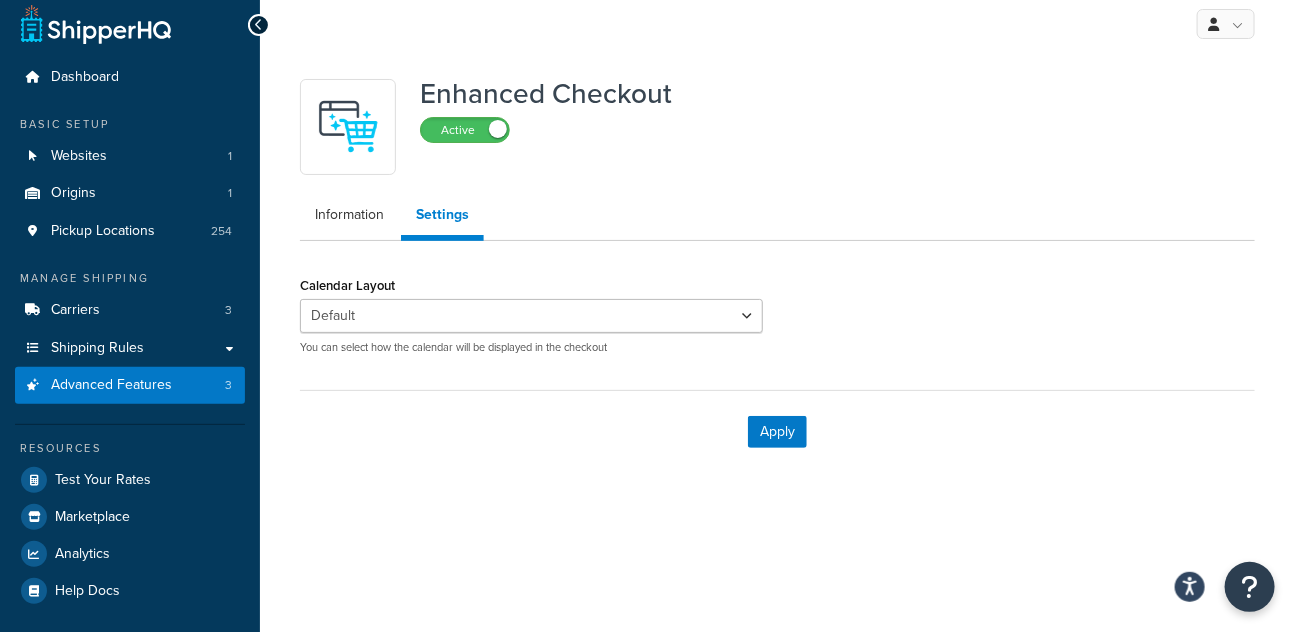 scroll, scrollTop: 12, scrollLeft: 0, axis: vertical 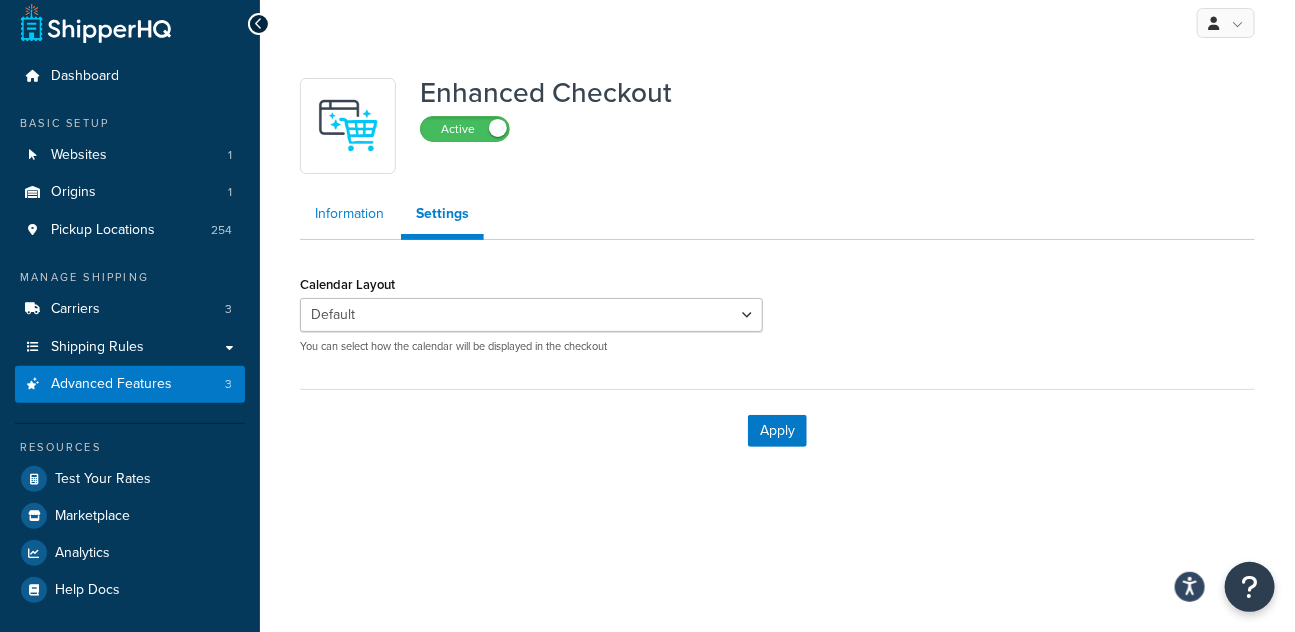 click on "Information" at bounding box center (349, 214) 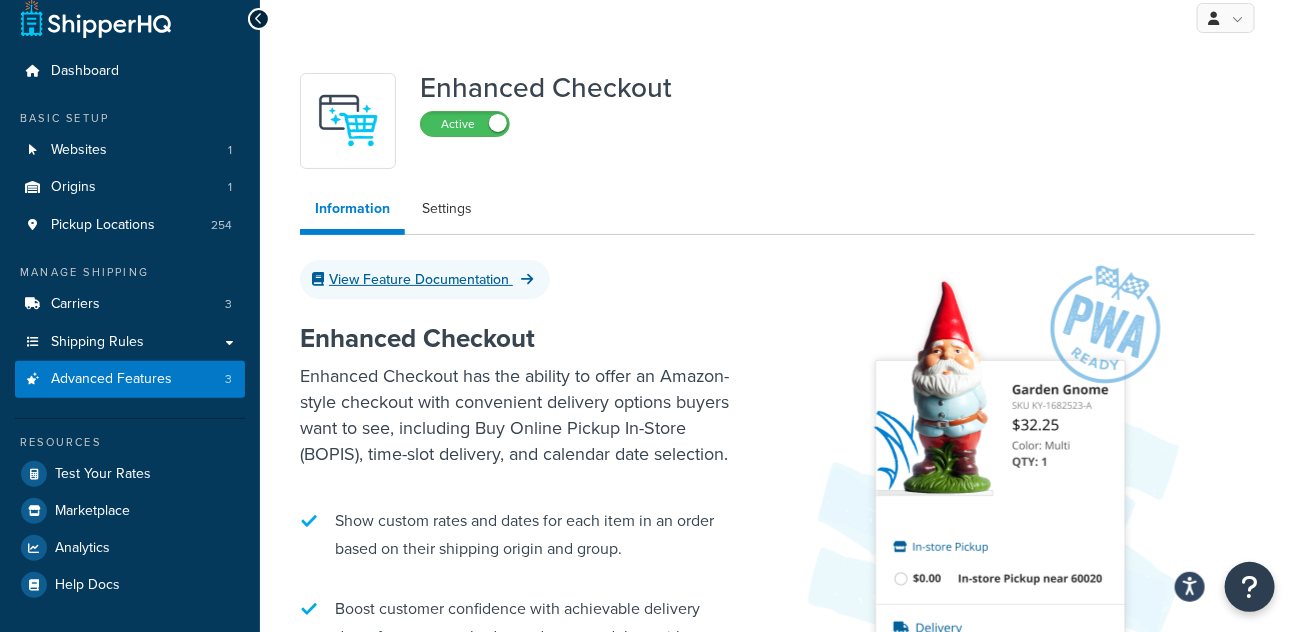scroll, scrollTop: 0, scrollLeft: 0, axis: both 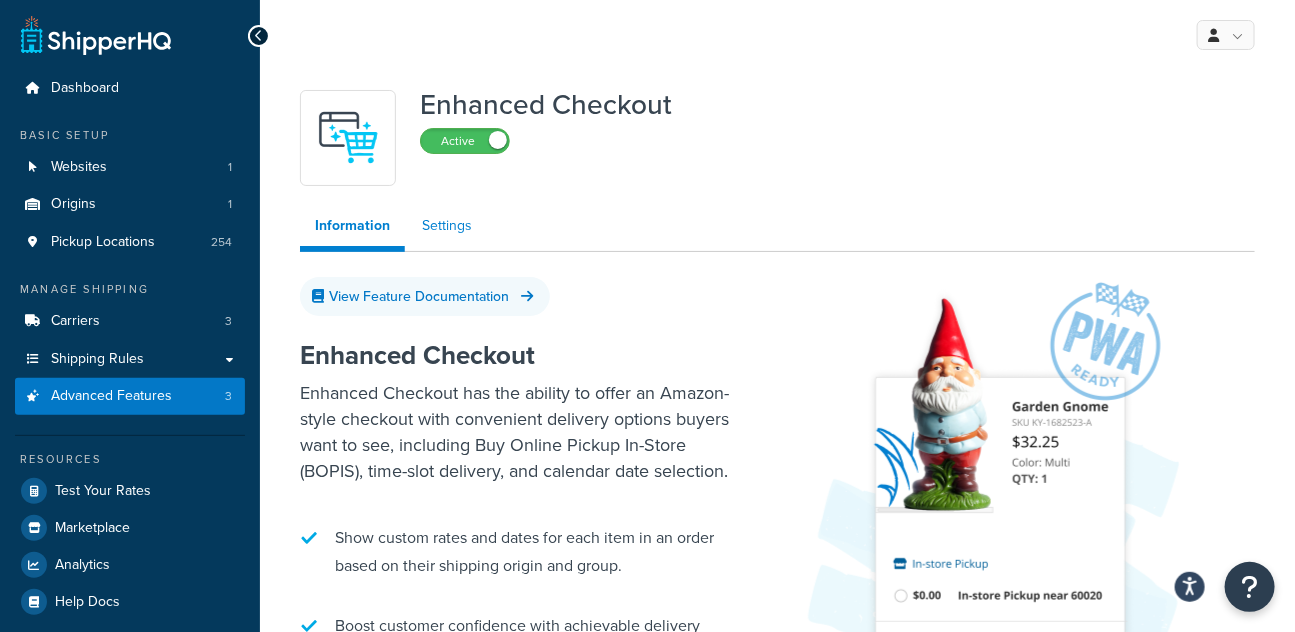 click on "Settings" at bounding box center [447, 226] 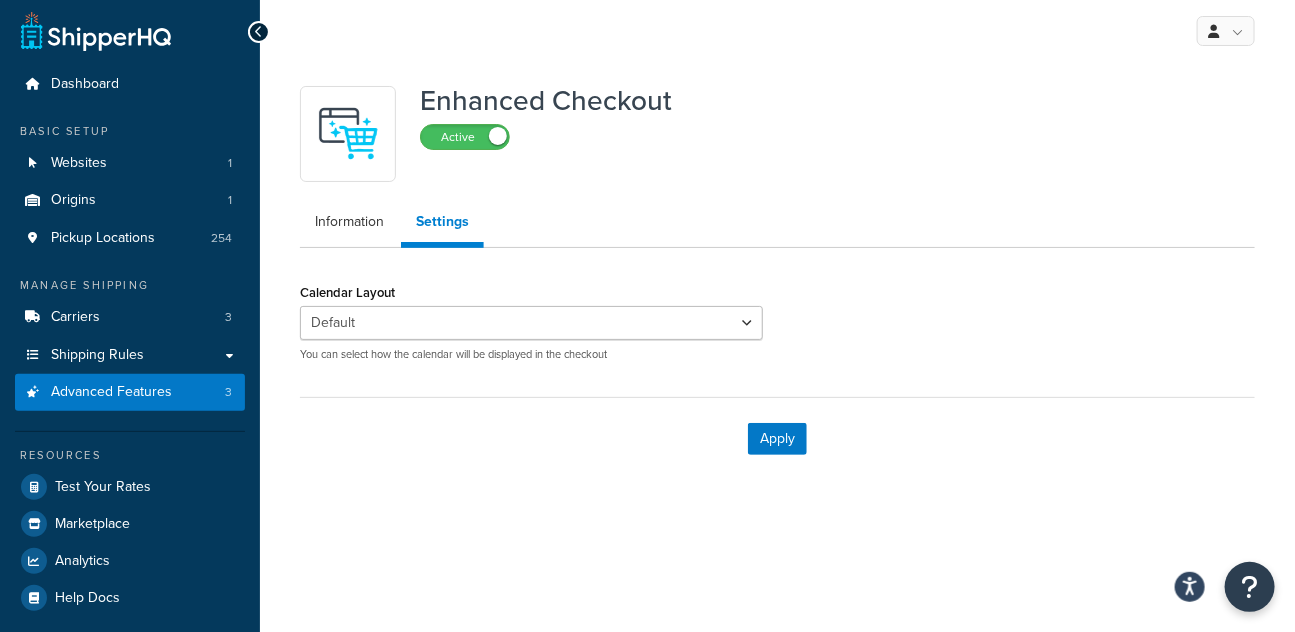 scroll, scrollTop: 12, scrollLeft: 0, axis: vertical 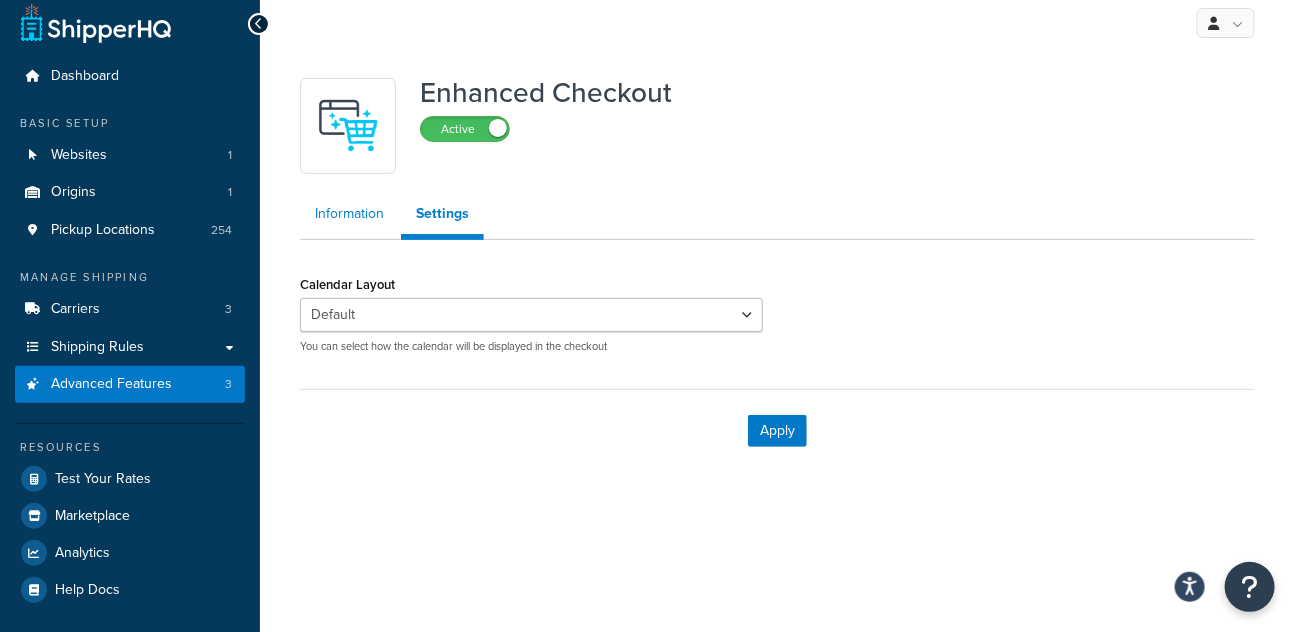 click on "Information" at bounding box center [349, 214] 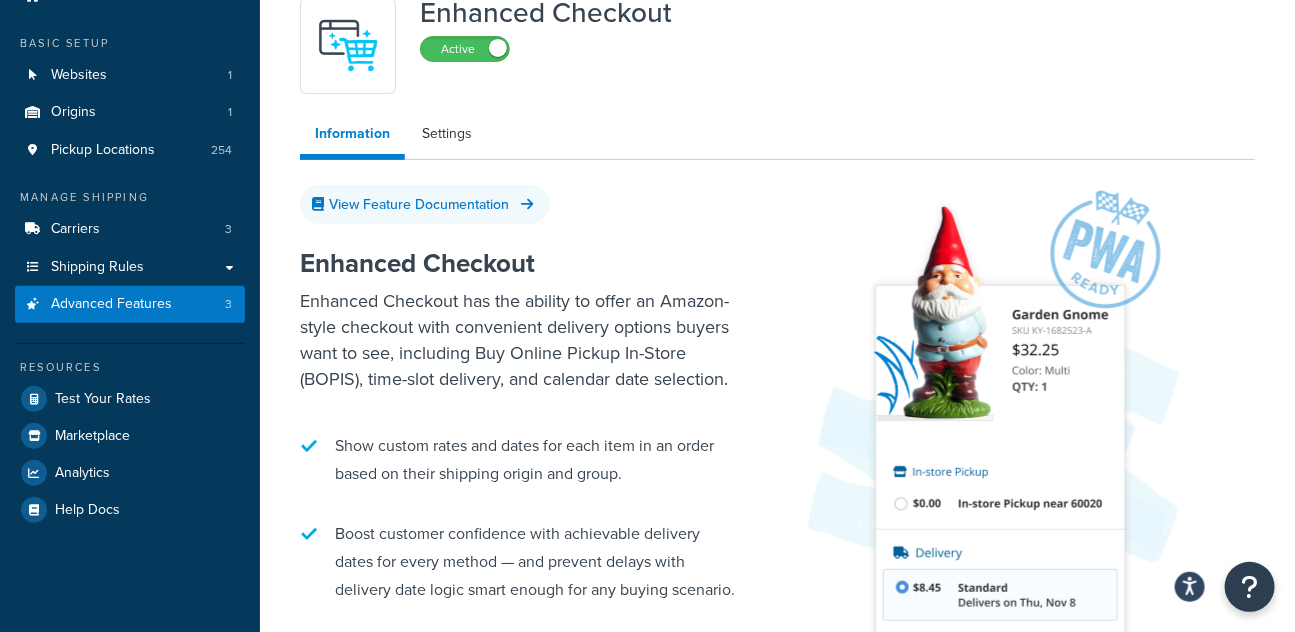 scroll, scrollTop: 58, scrollLeft: 0, axis: vertical 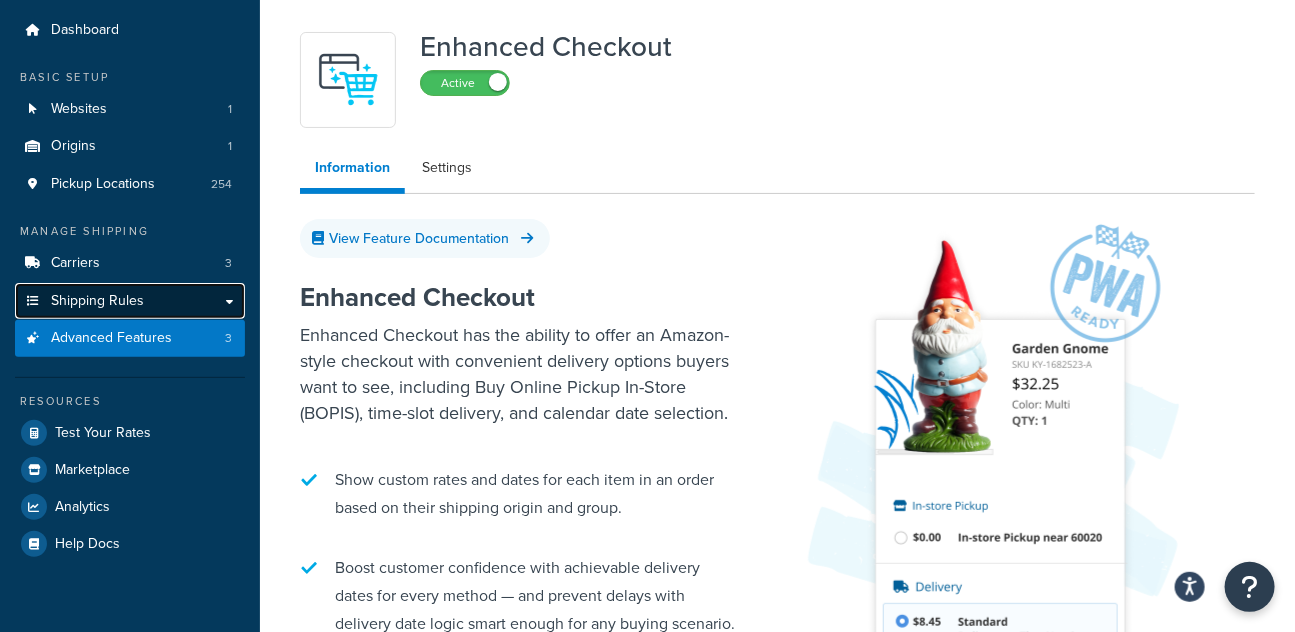 click on "Shipping Rules" at bounding box center (130, 301) 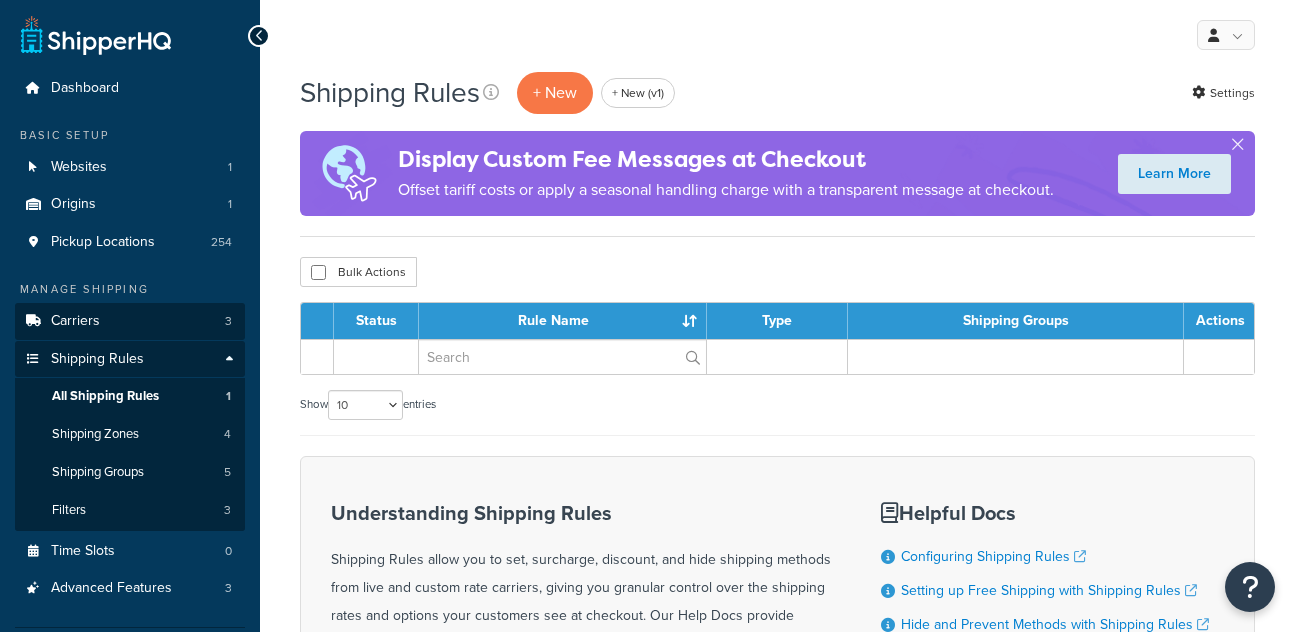 scroll, scrollTop: 0, scrollLeft: 0, axis: both 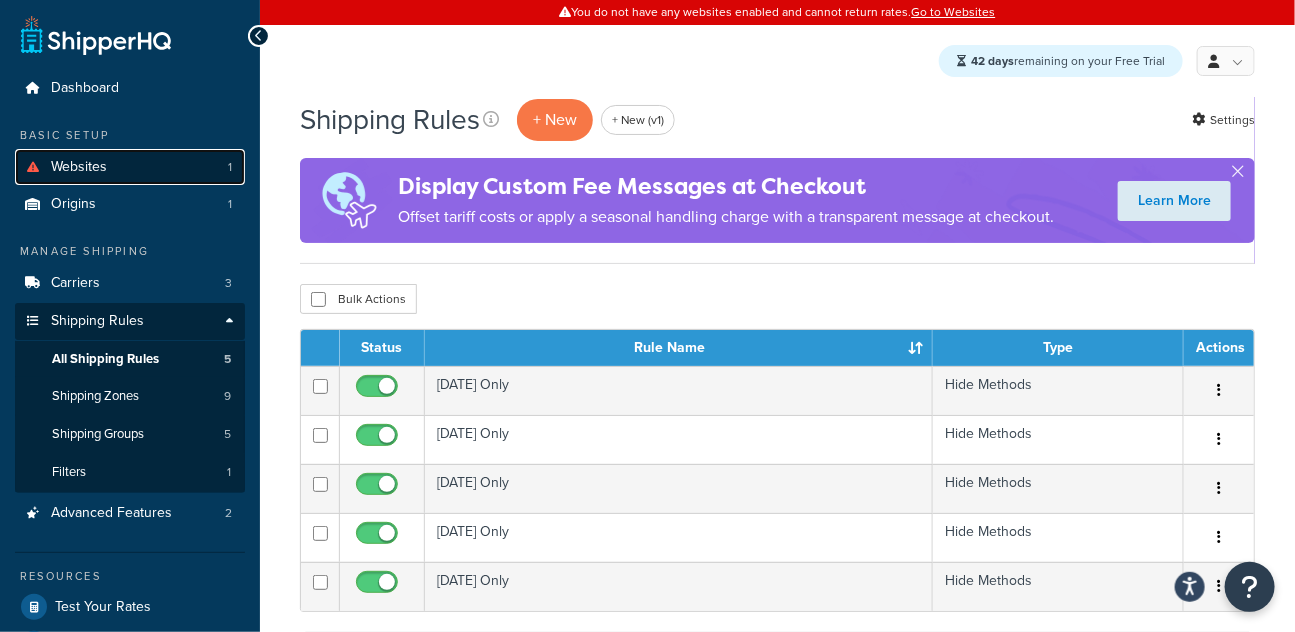 click on "Websites" at bounding box center (79, 167) 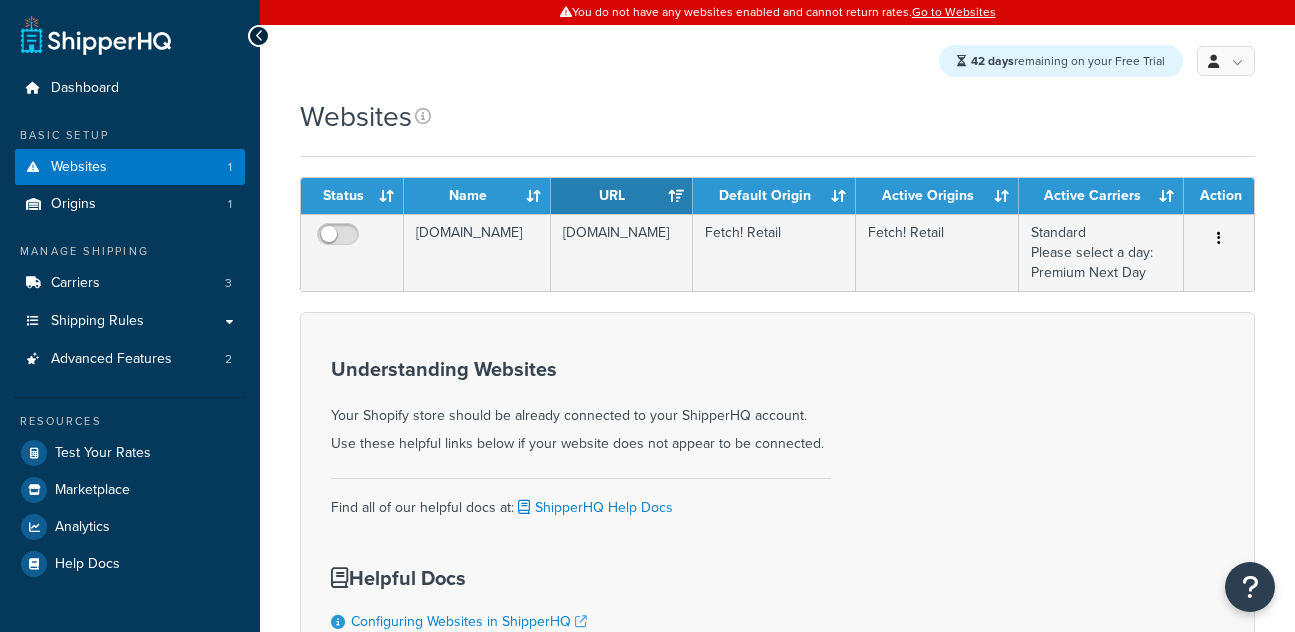 scroll, scrollTop: 0, scrollLeft: 0, axis: both 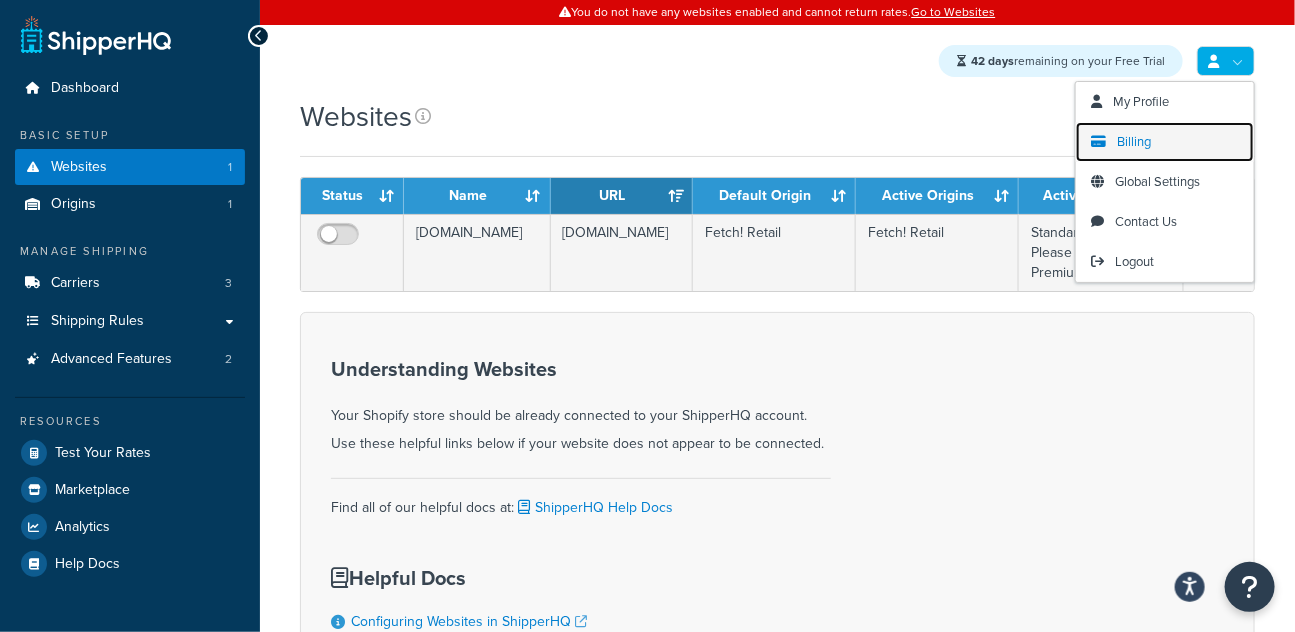 click on "Billing" at bounding box center (1165, 142) 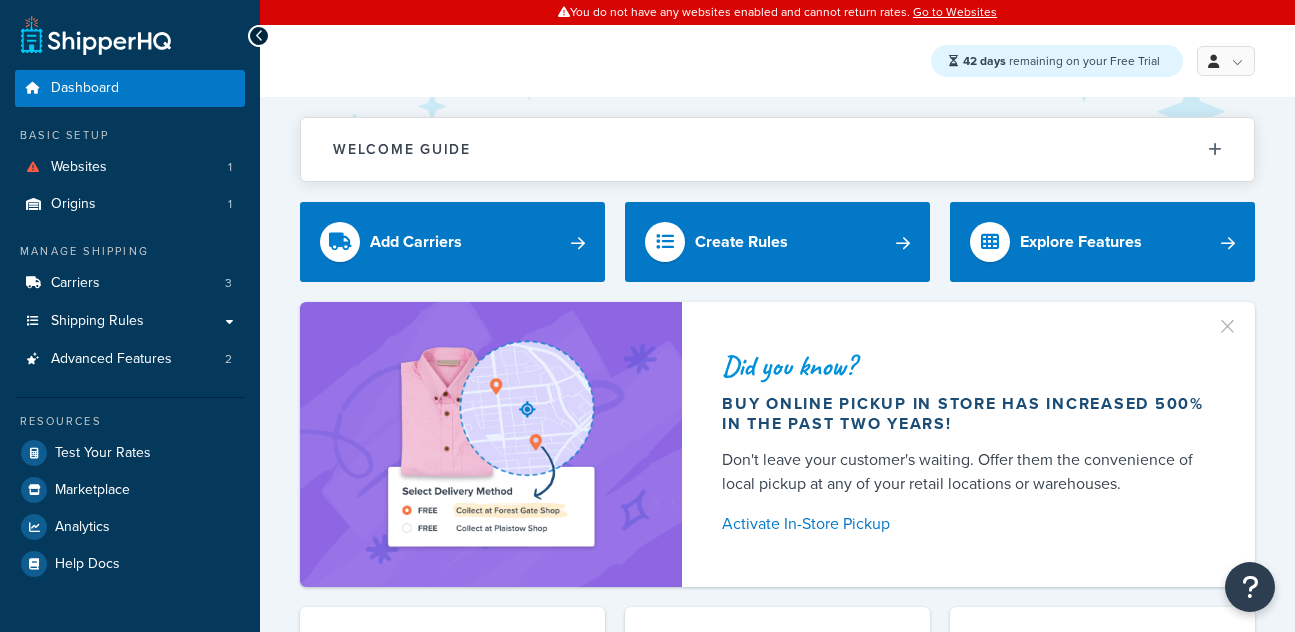 scroll, scrollTop: 0, scrollLeft: 0, axis: both 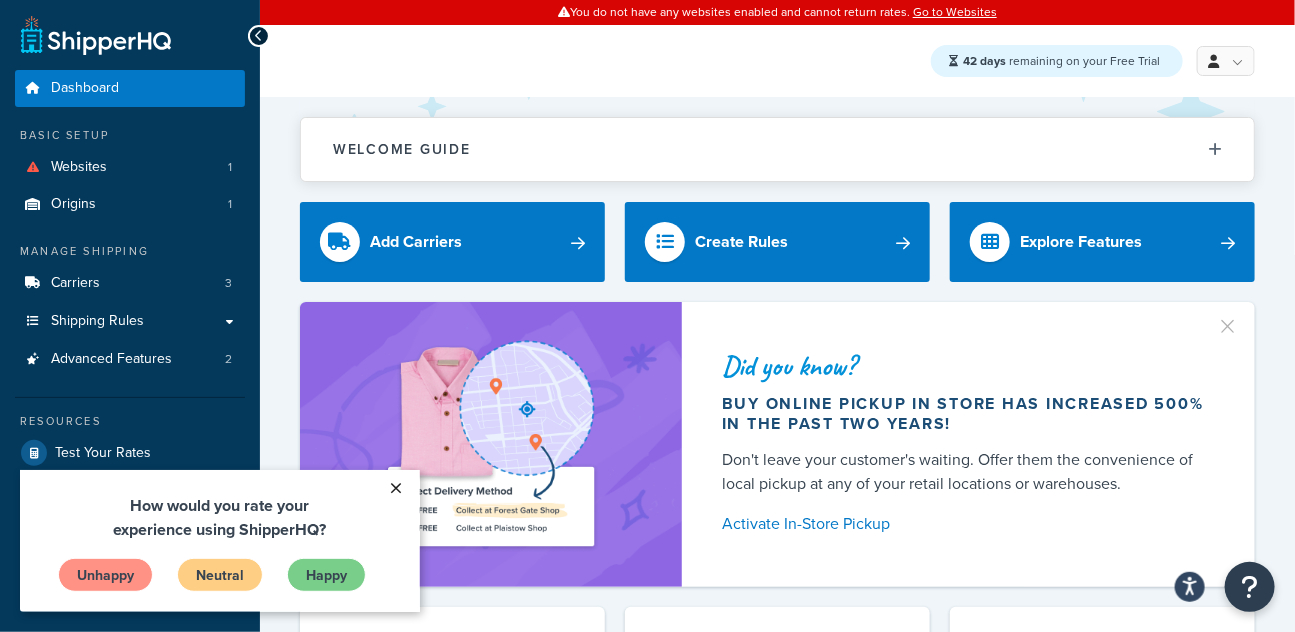click on "×" at bounding box center [396, 487] 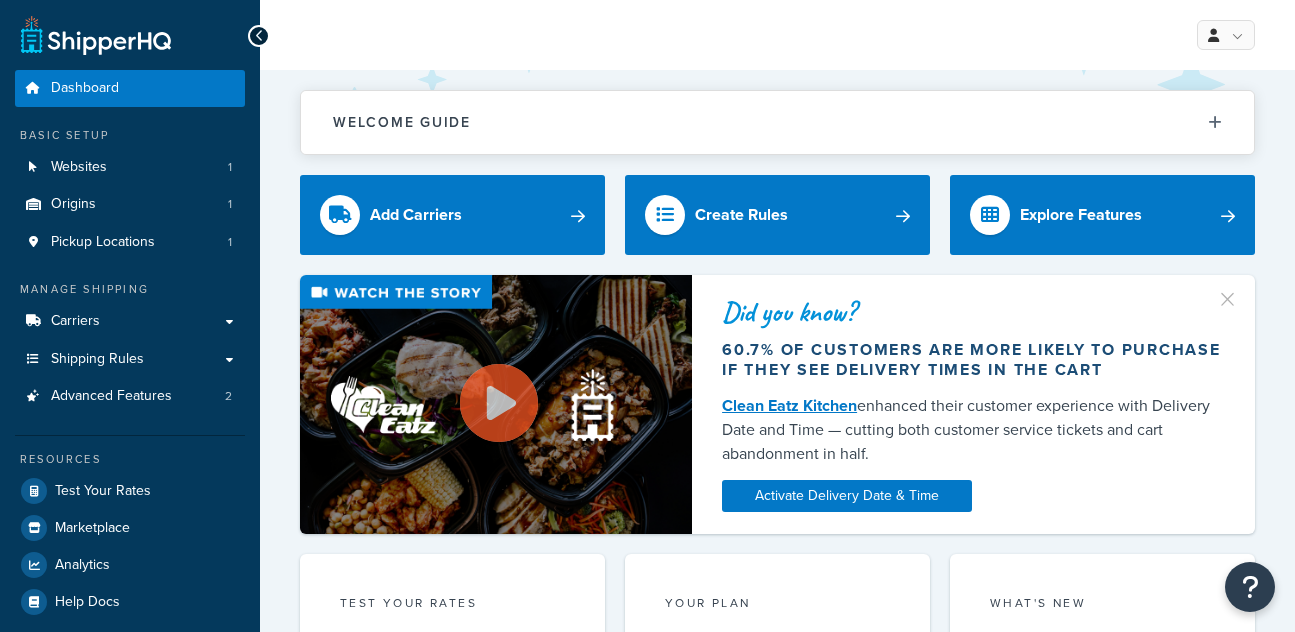 scroll, scrollTop: 0, scrollLeft: 0, axis: both 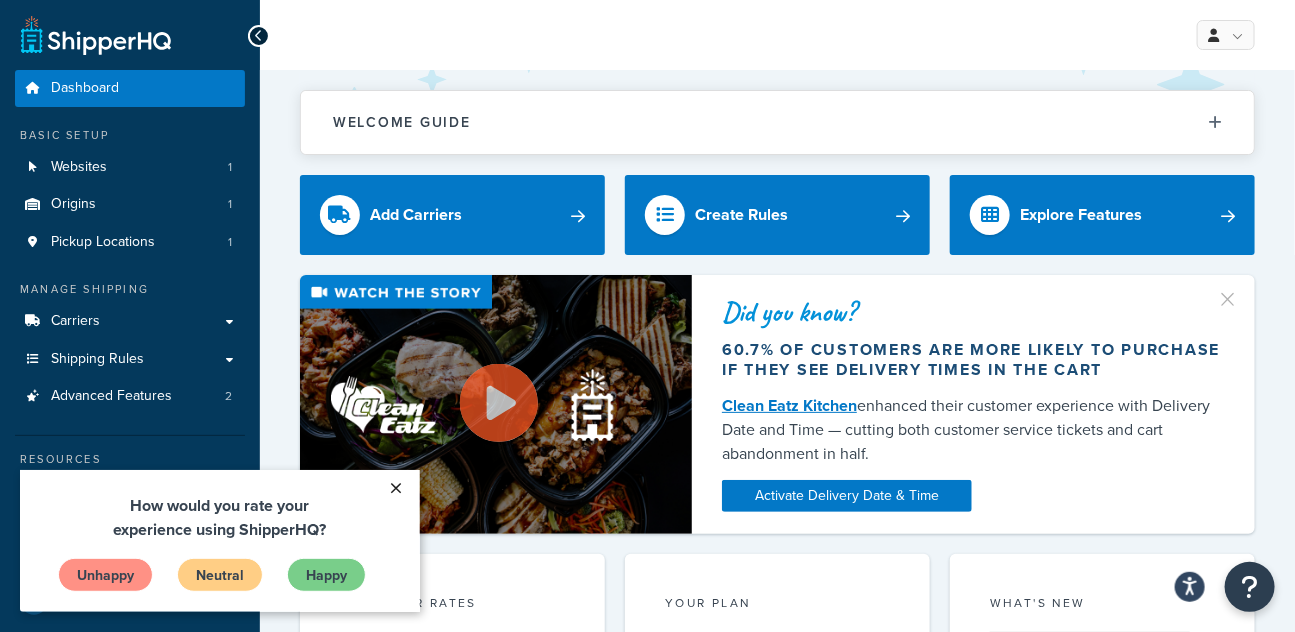click on "×" at bounding box center [396, 487] 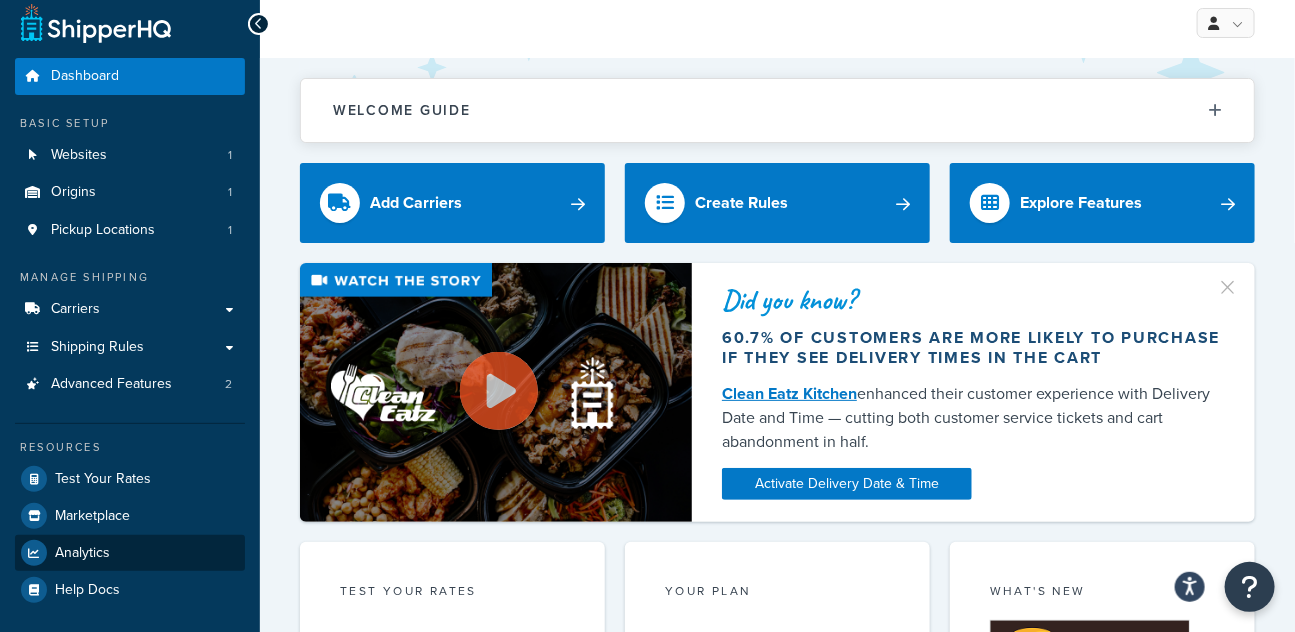 scroll, scrollTop: 35, scrollLeft: 0, axis: vertical 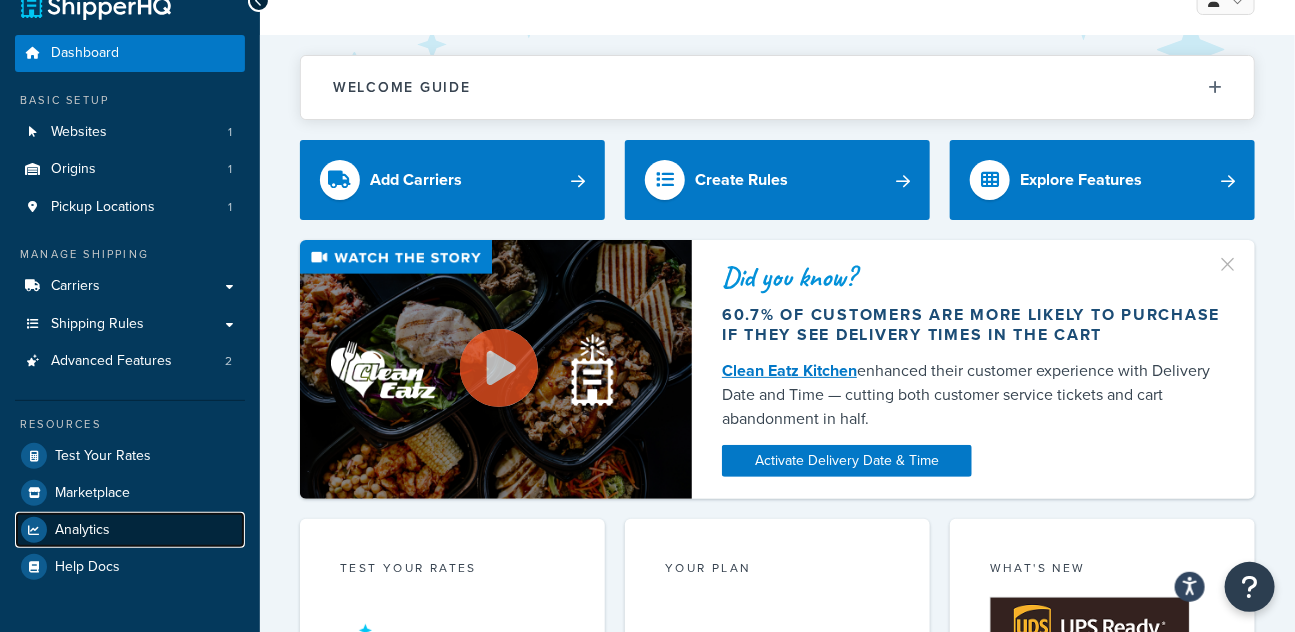 click on "Analytics" at bounding box center (130, 530) 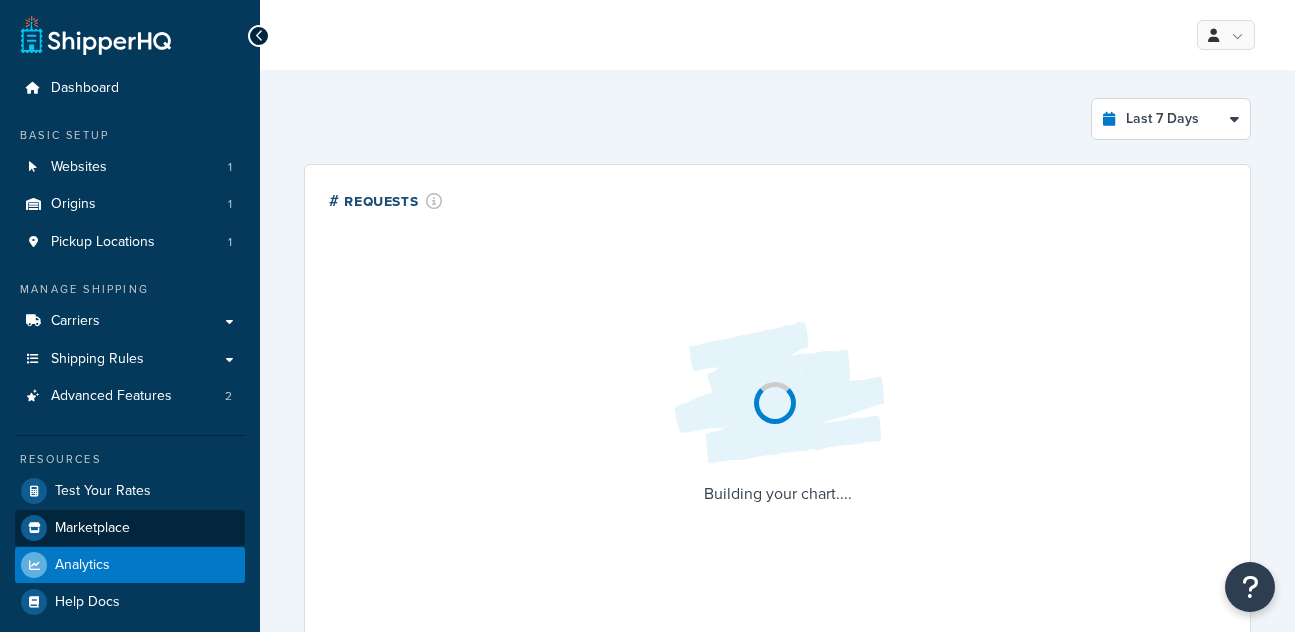 scroll, scrollTop: 0, scrollLeft: 0, axis: both 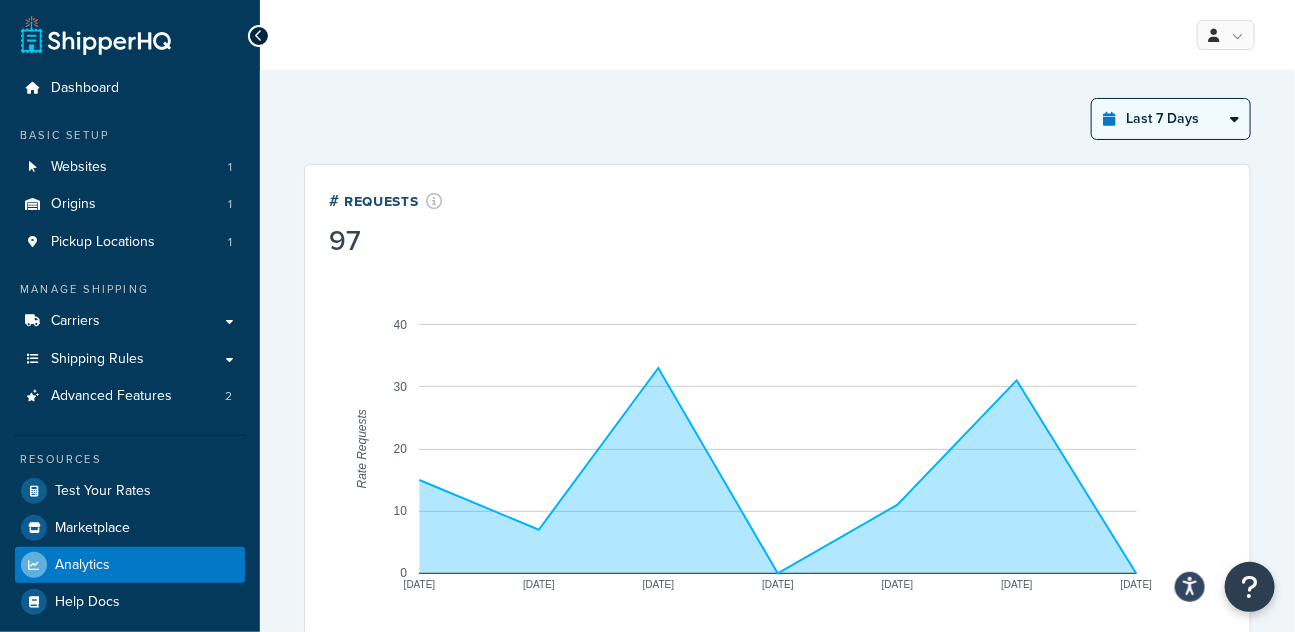 click on "Last 24 Hours Last 7 Days Last 30 Days Last 3 Months Last 6 Months Last 12 Months" at bounding box center (1171, 119) 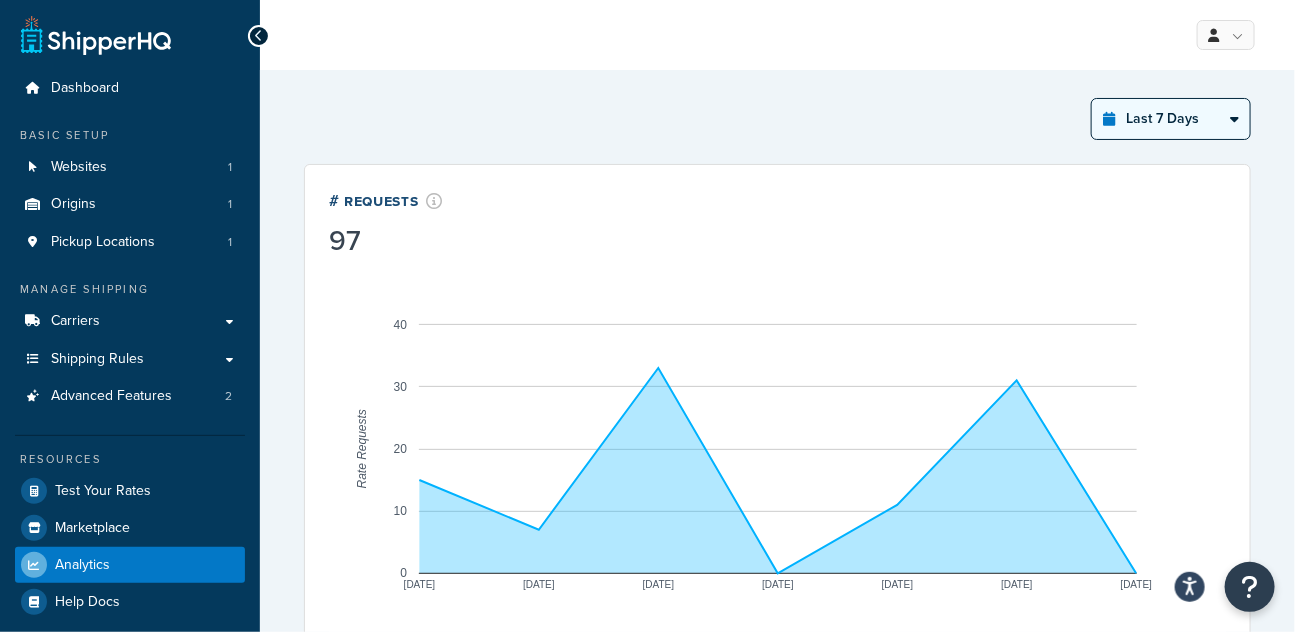 select on "last_24_hours" 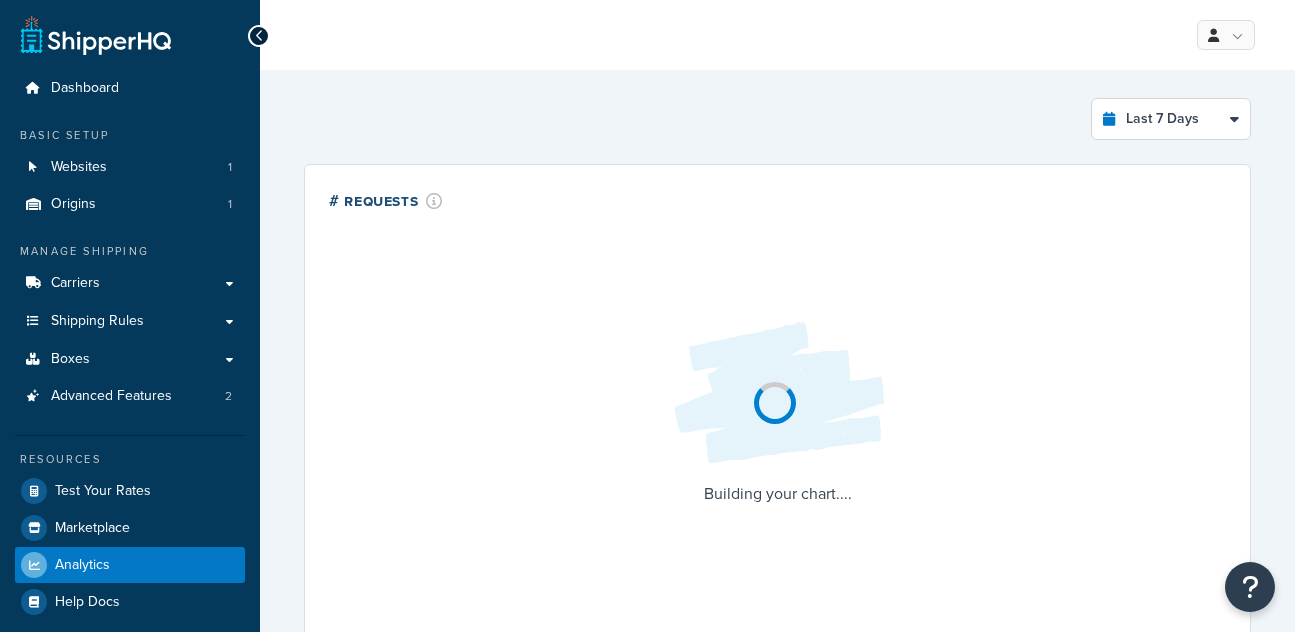 scroll, scrollTop: 0, scrollLeft: 0, axis: both 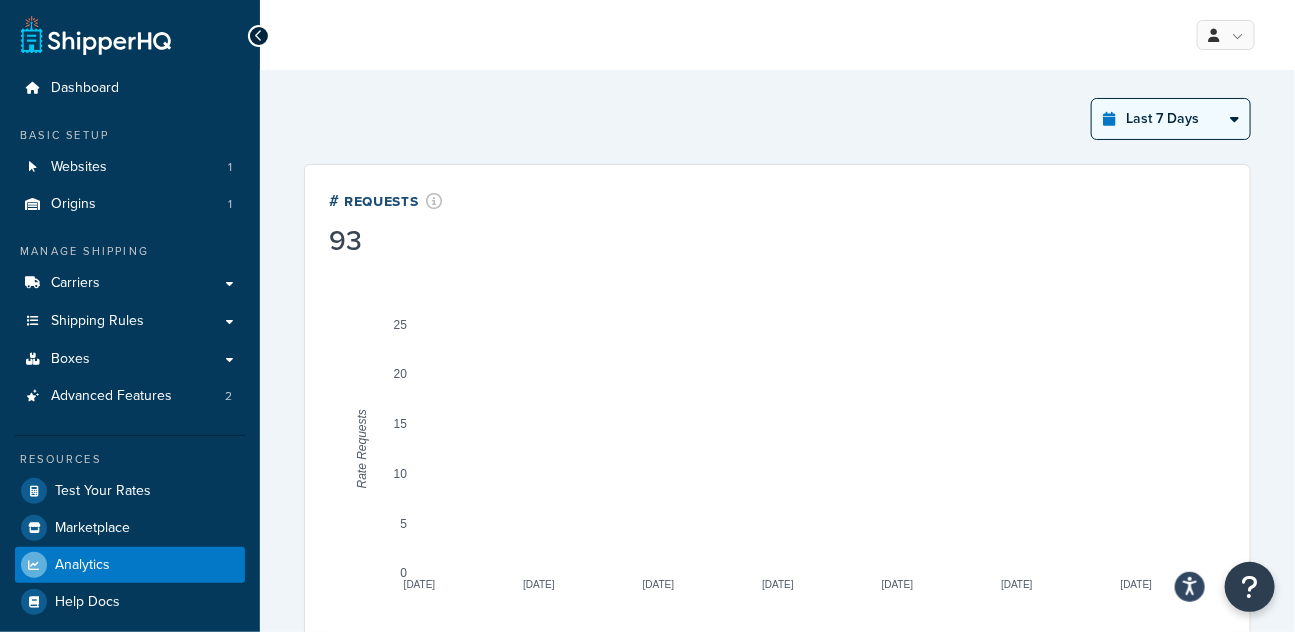 click on "Last 24 Hours Last 7 Days Last 30 Days Last 3 Months Last 6 Months Last 12 Months" at bounding box center [1171, 119] 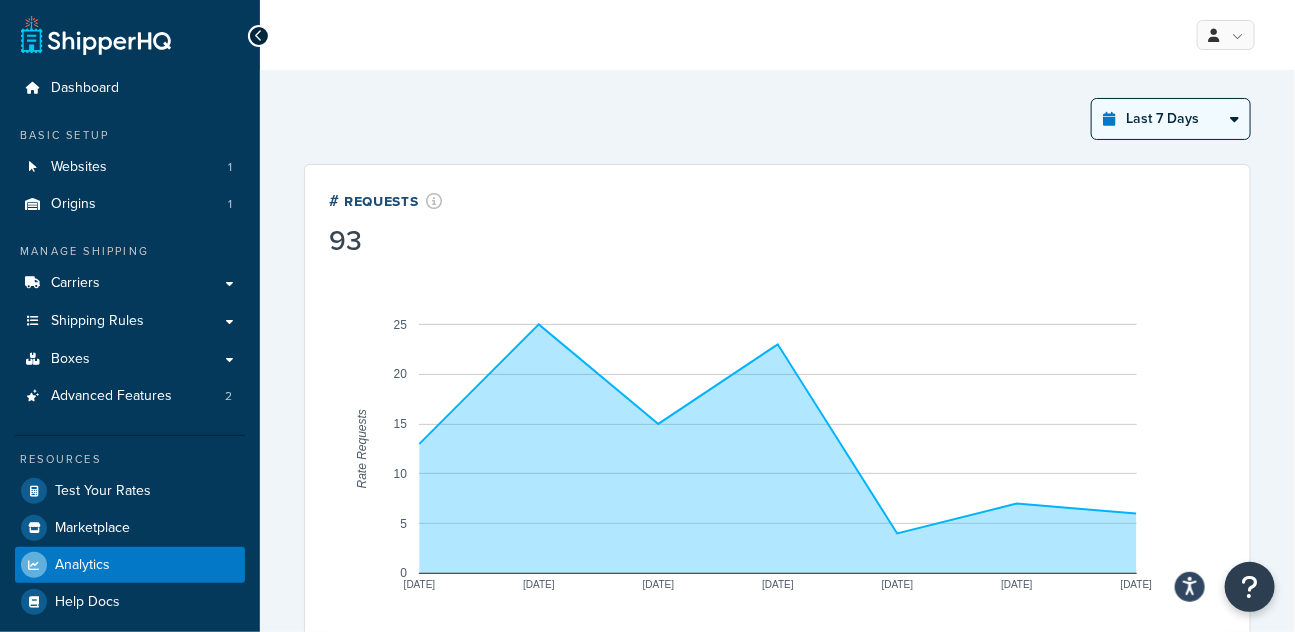 select on "last_24_hours" 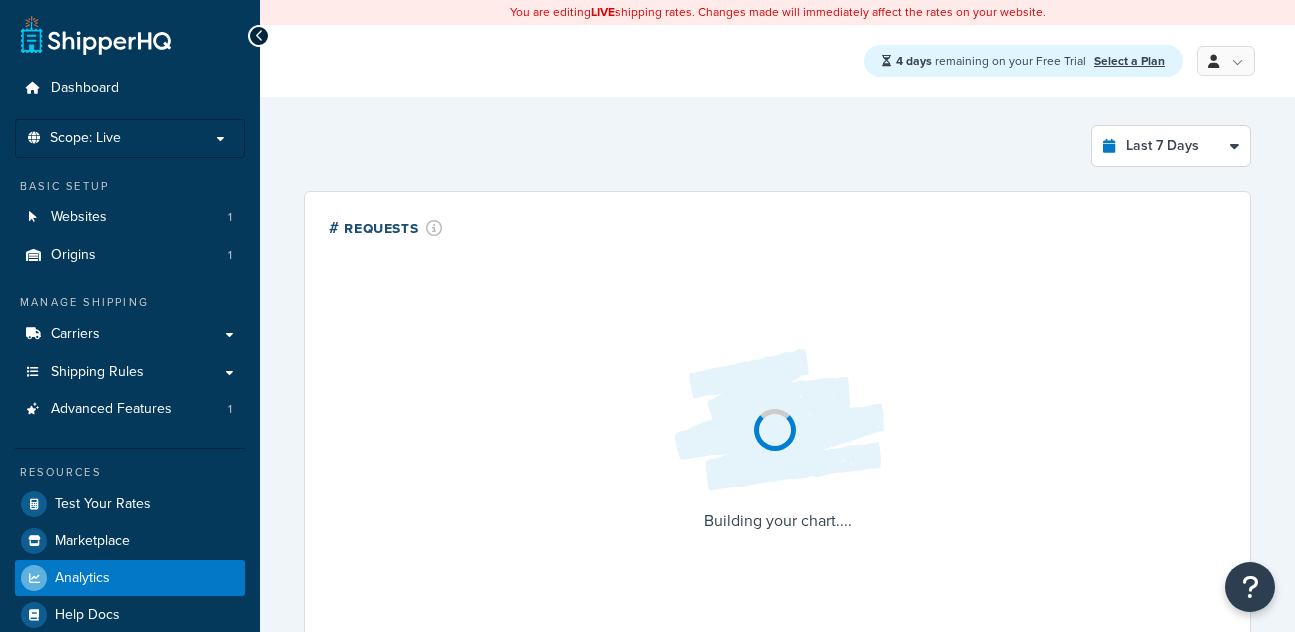 scroll, scrollTop: 0, scrollLeft: 0, axis: both 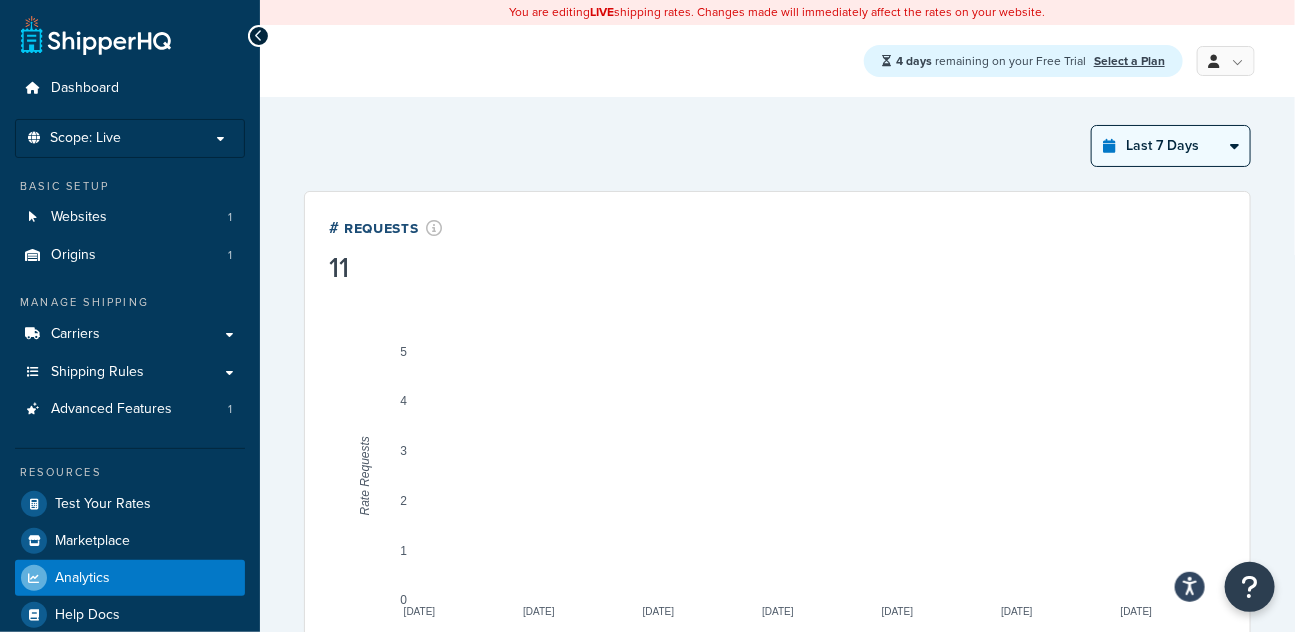 click on "Last 24 Hours Last 7 Days Last 30 Days Last 3 Months Last 6 Months Last 12 Months" at bounding box center [1171, 146] 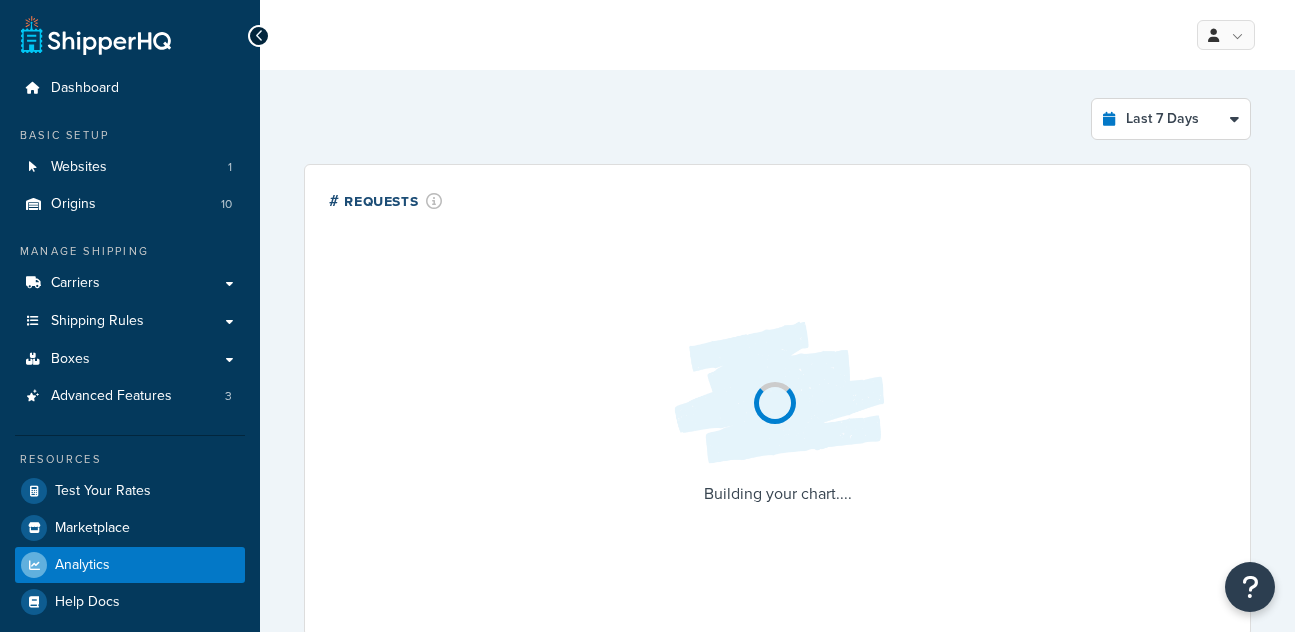 scroll, scrollTop: 0, scrollLeft: 0, axis: both 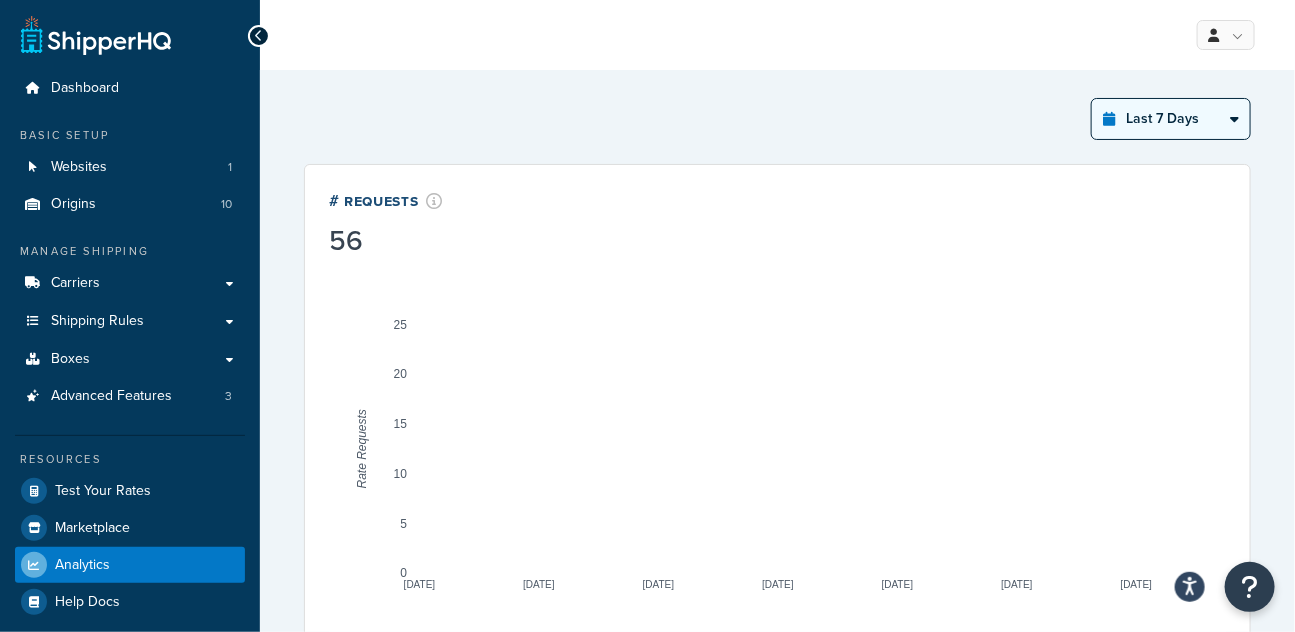 click on "Last 24 Hours Last 7 Days Last 30 Days Last 3 Months Last 6 Months Last 12 Months" at bounding box center [1171, 119] 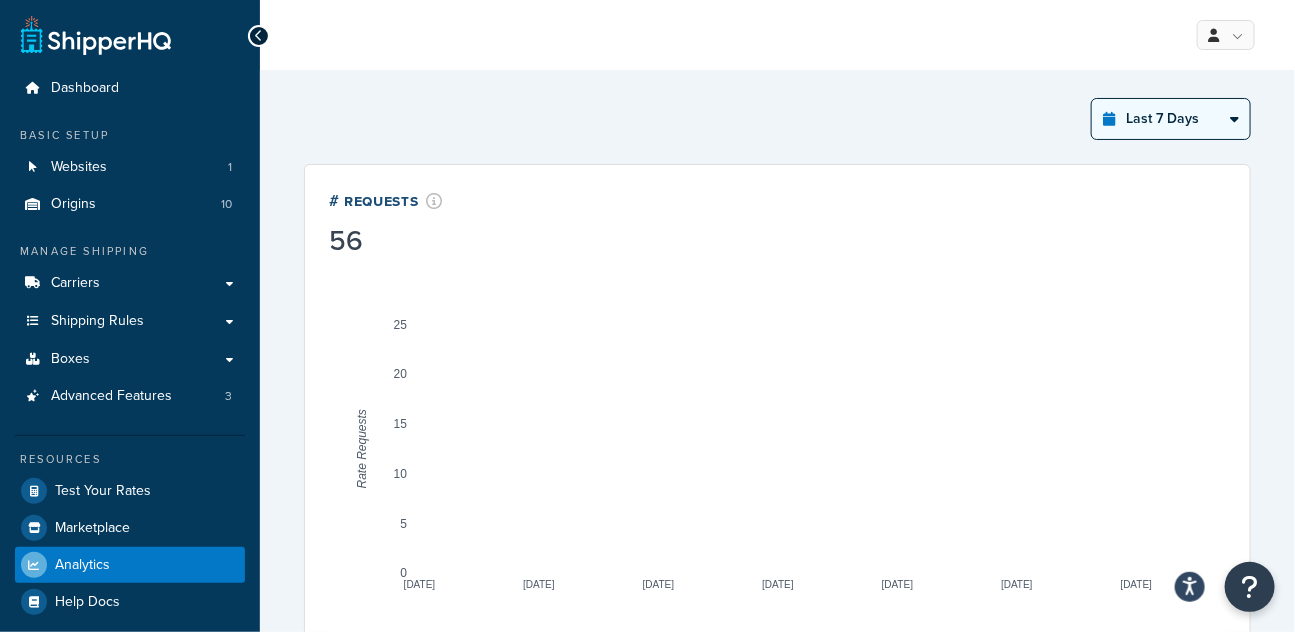 select on "last_24_hours" 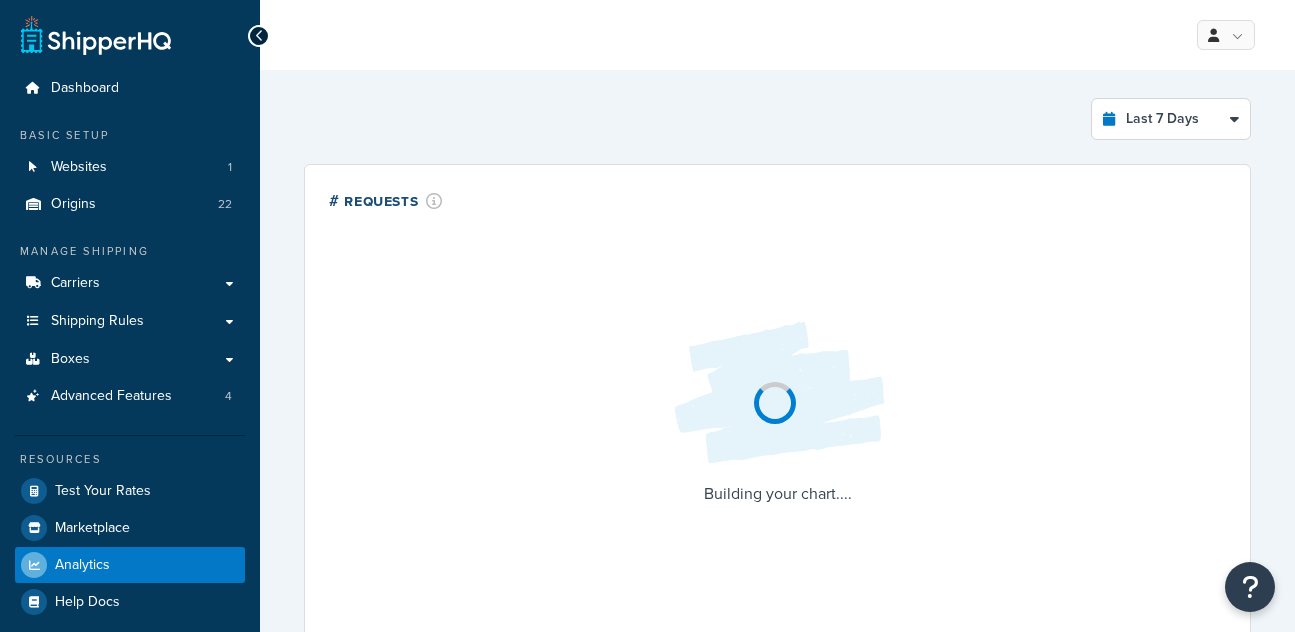 select on "last_7_days" 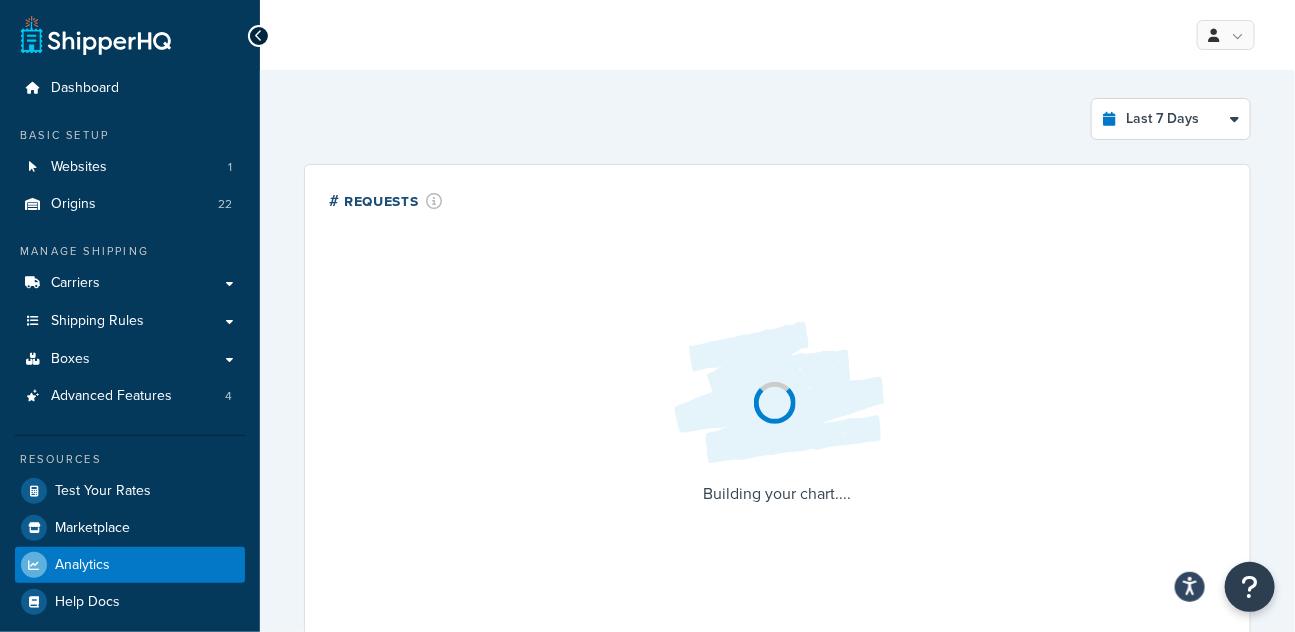 scroll, scrollTop: 0, scrollLeft: 0, axis: both 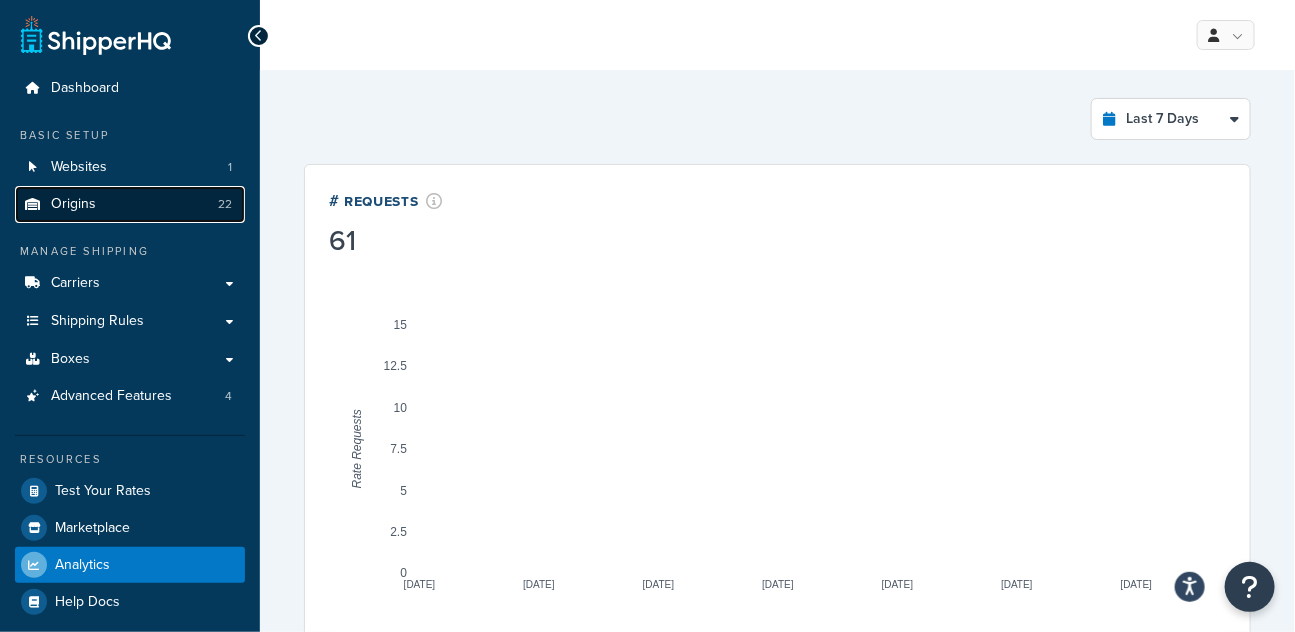 click on "Origins 22" at bounding box center [130, 204] 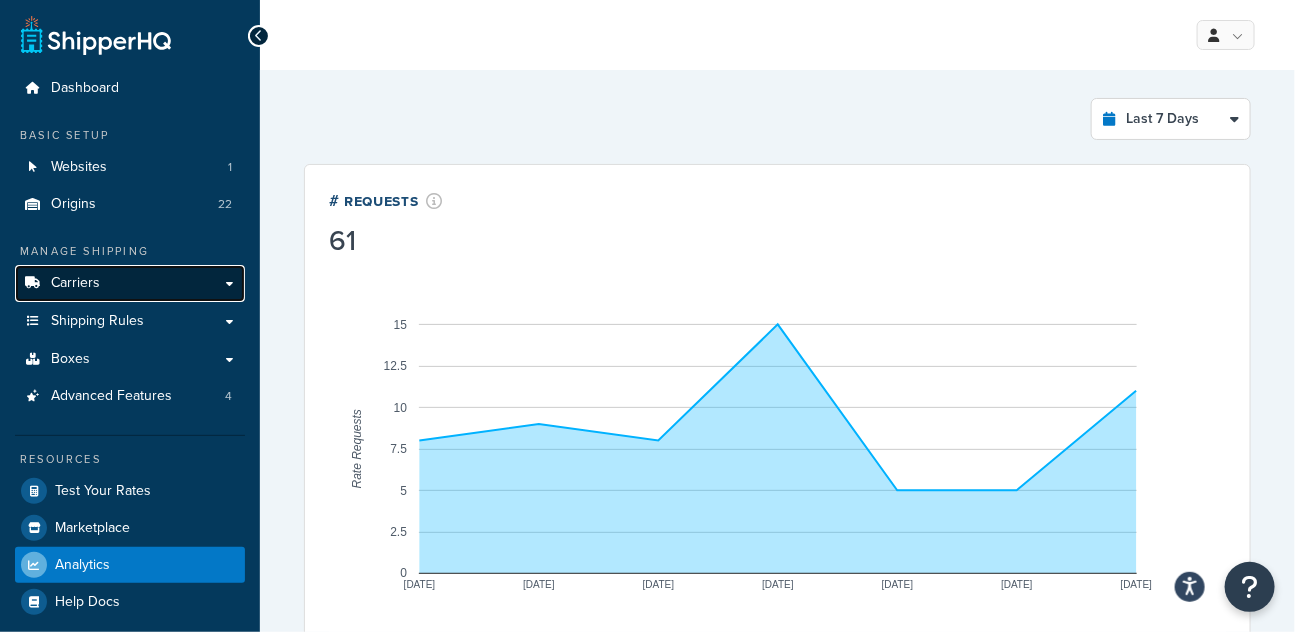 click on "Carriers" at bounding box center (130, 283) 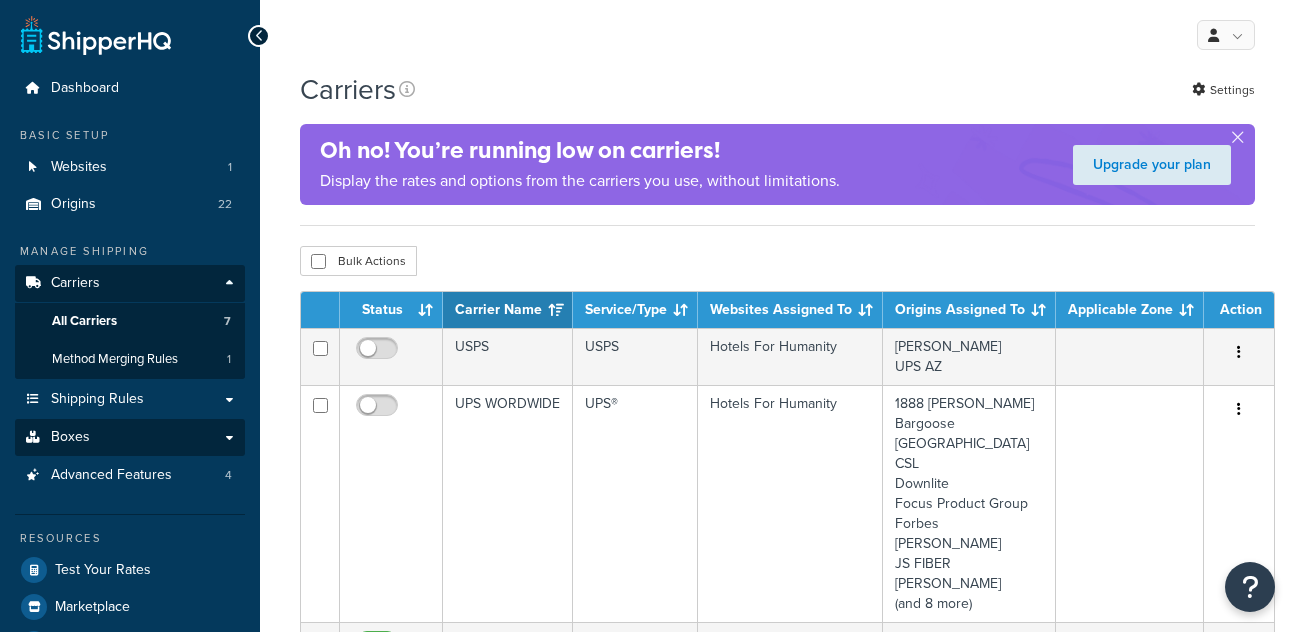 scroll, scrollTop: 0, scrollLeft: 0, axis: both 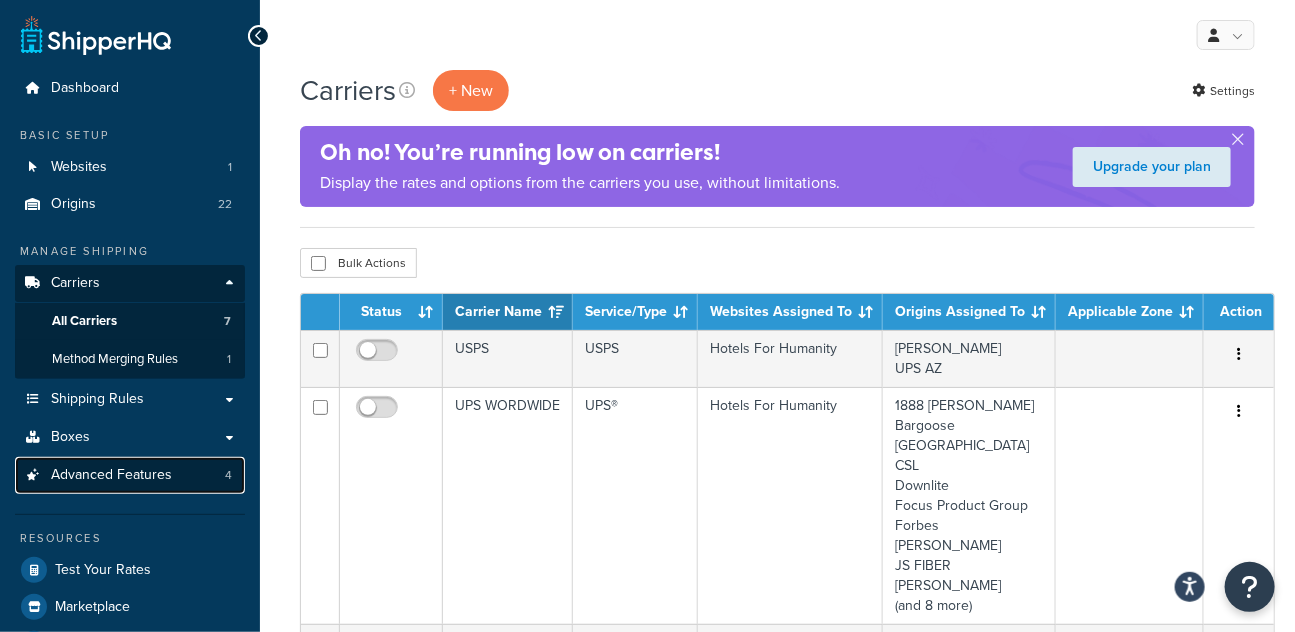 click on "Advanced Features
4" at bounding box center (130, 475) 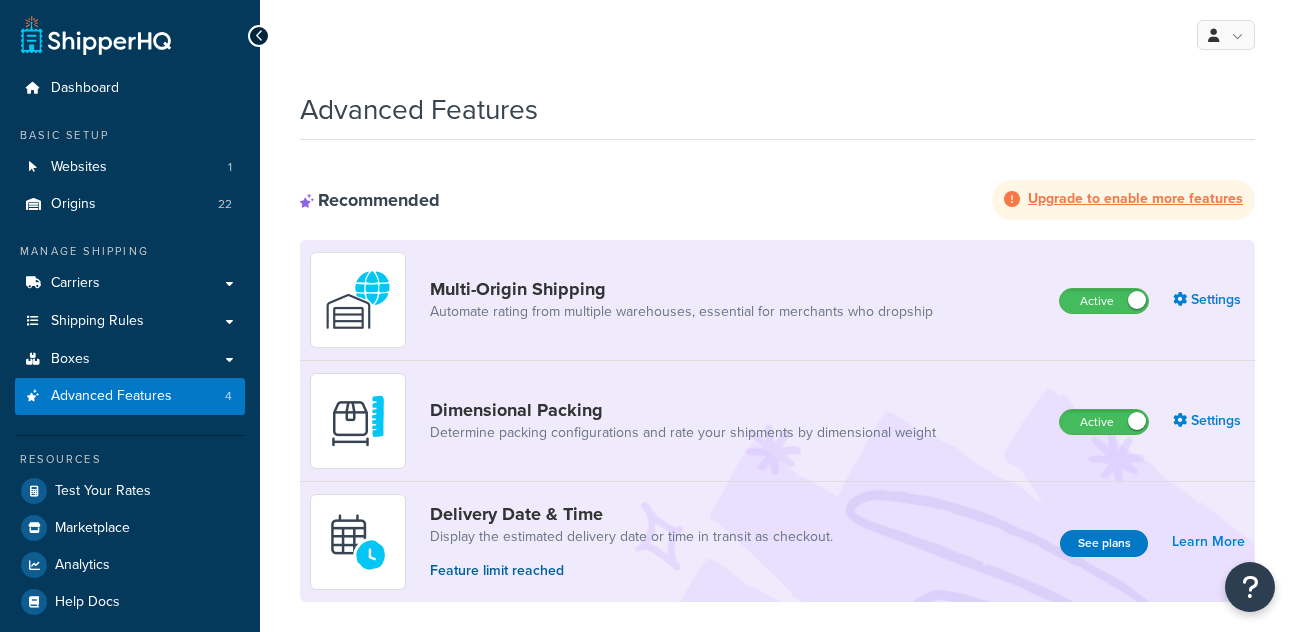 scroll, scrollTop: 0, scrollLeft: 0, axis: both 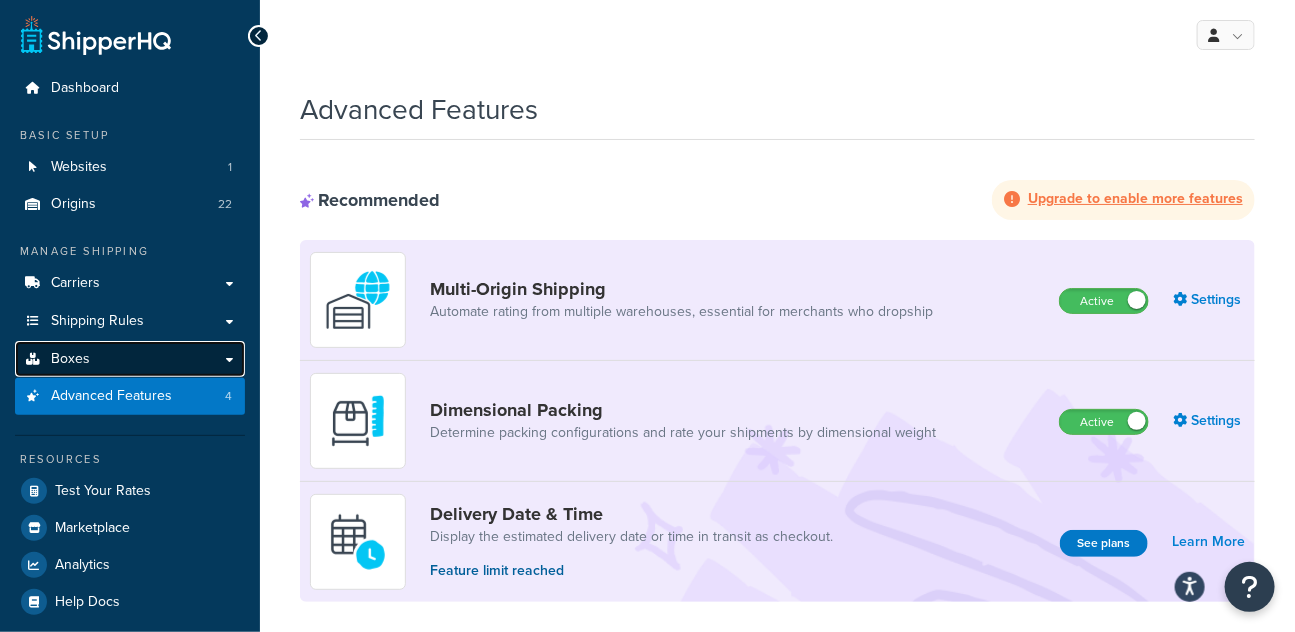 click on "Boxes" at bounding box center (130, 359) 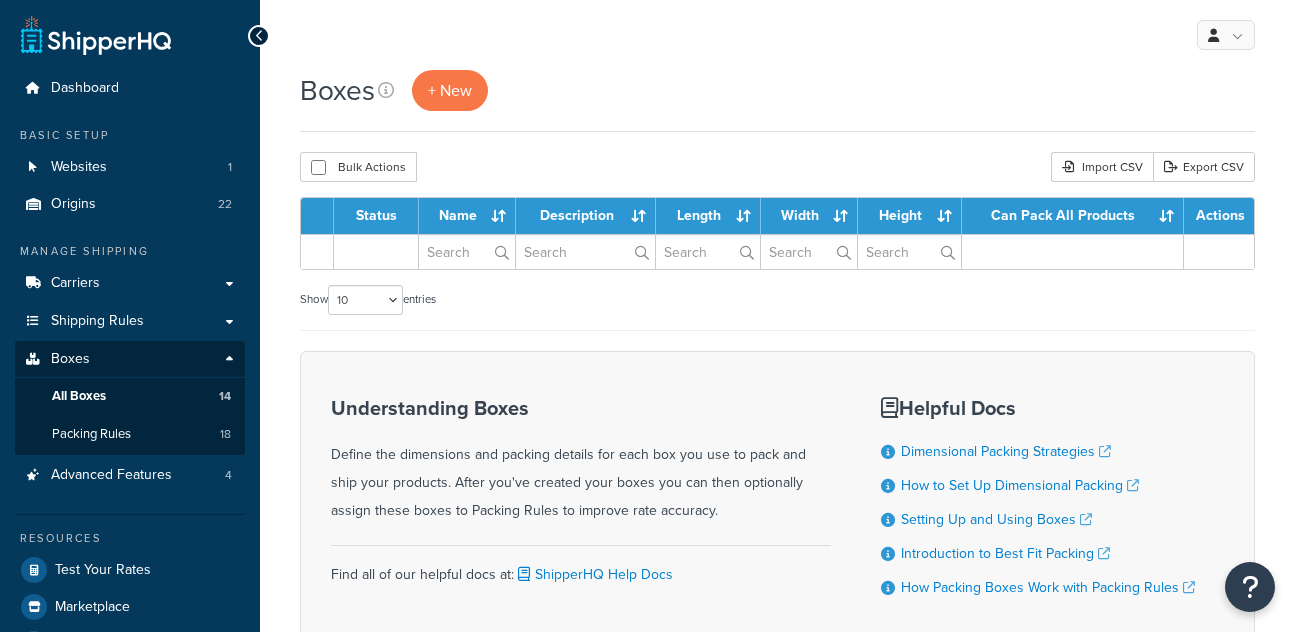 scroll, scrollTop: 0, scrollLeft: 0, axis: both 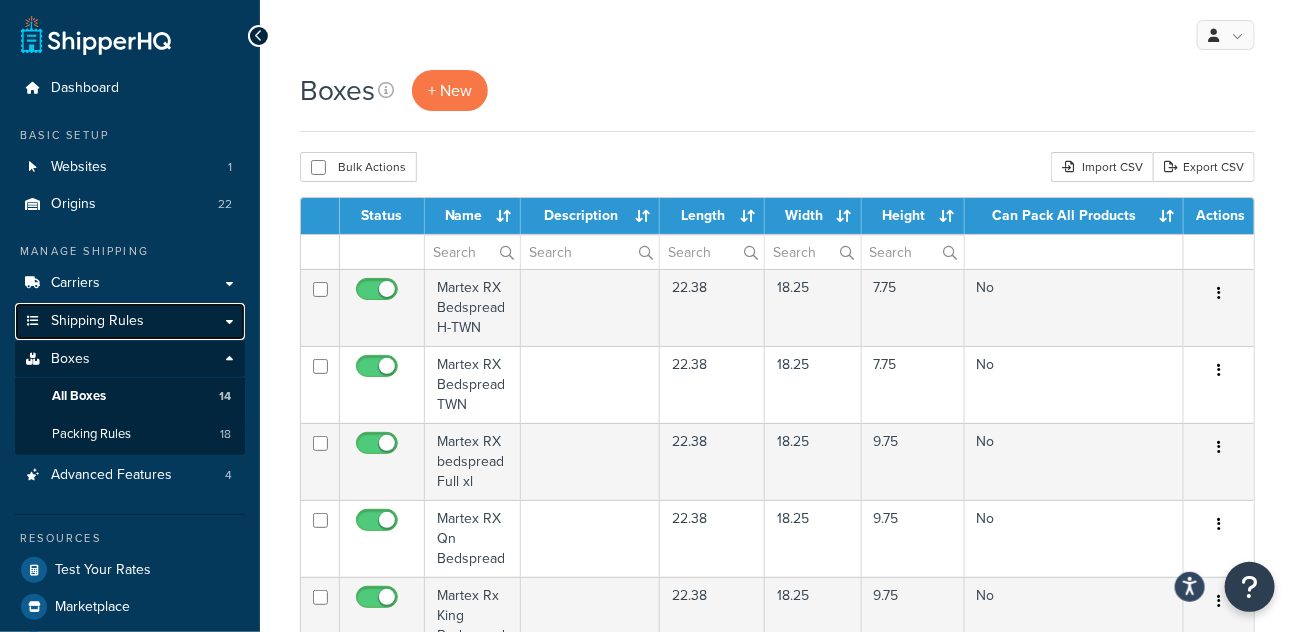 click on "Shipping Rules" at bounding box center [130, 321] 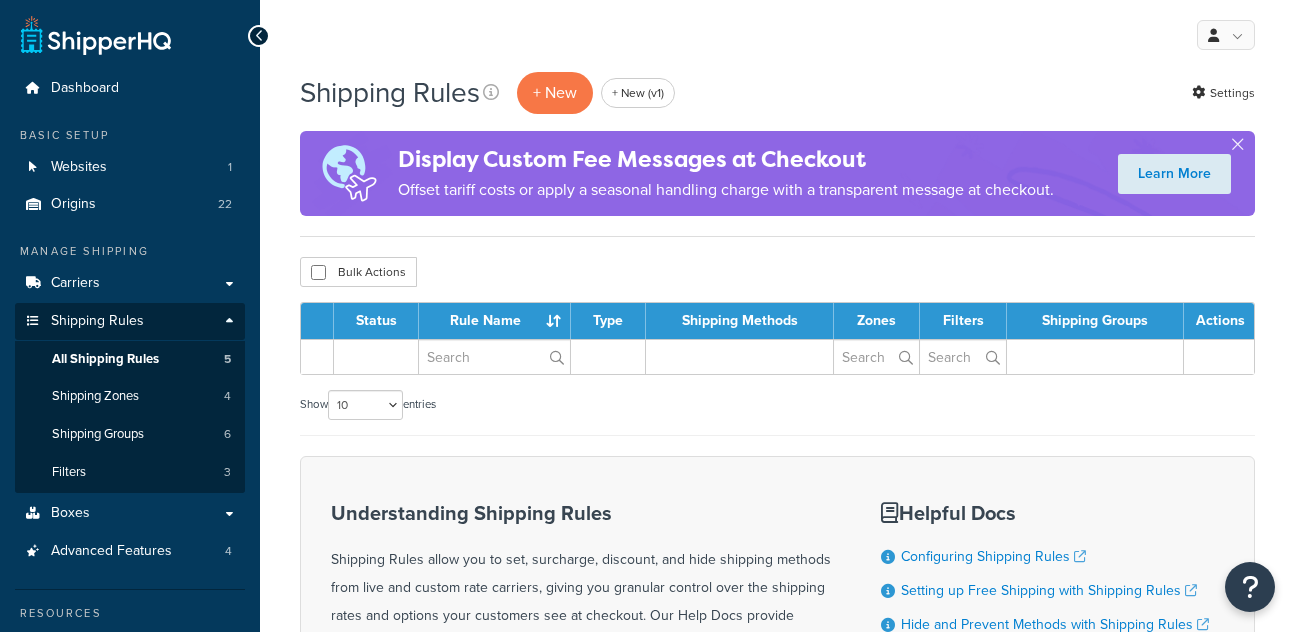 scroll, scrollTop: 0, scrollLeft: 0, axis: both 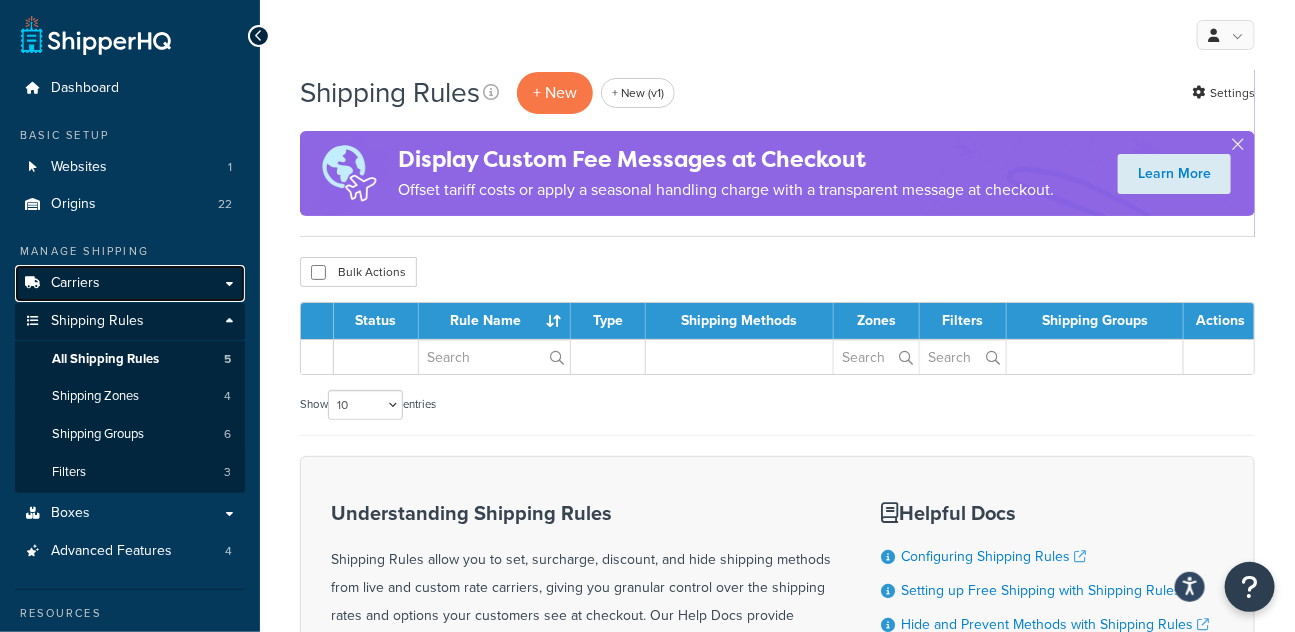 click on "Carriers" at bounding box center (130, 283) 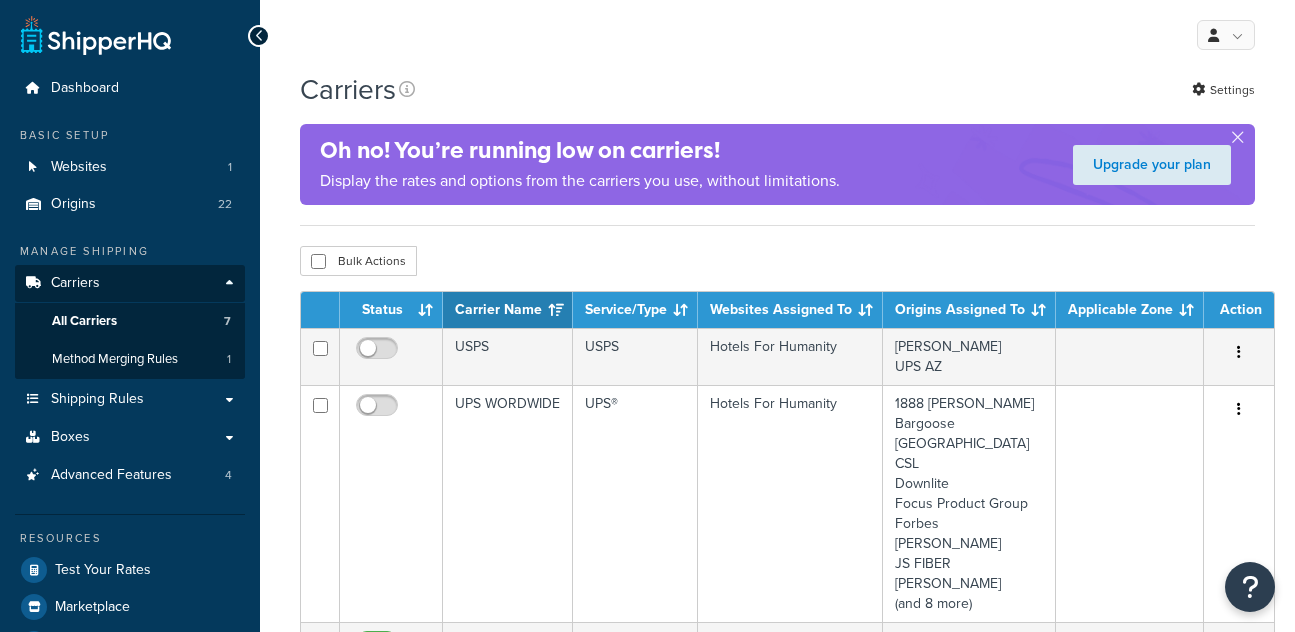 scroll, scrollTop: 0, scrollLeft: 0, axis: both 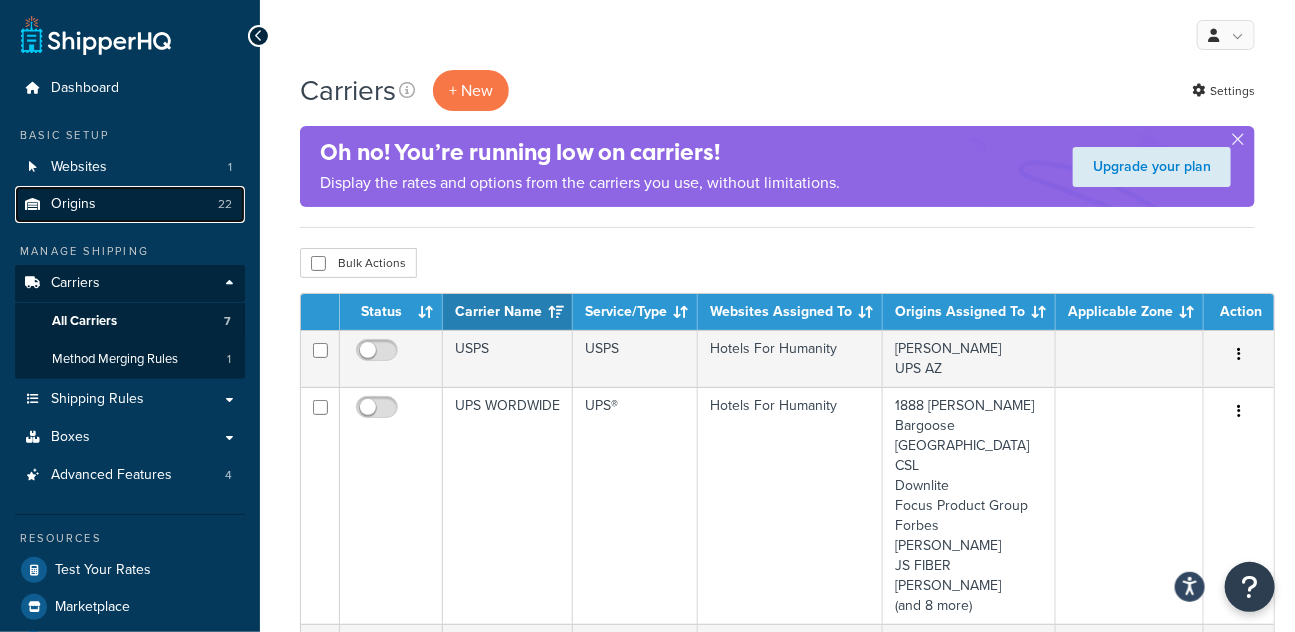 click on "Origins
22" at bounding box center [130, 204] 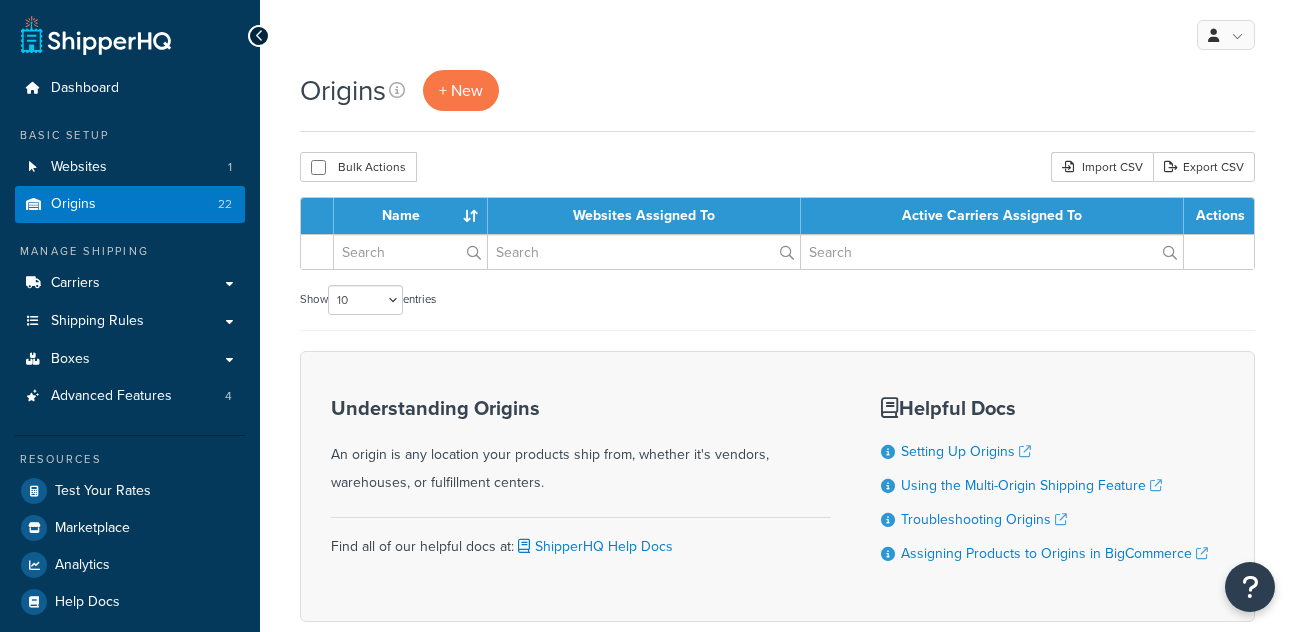 scroll, scrollTop: 0, scrollLeft: 0, axis: both 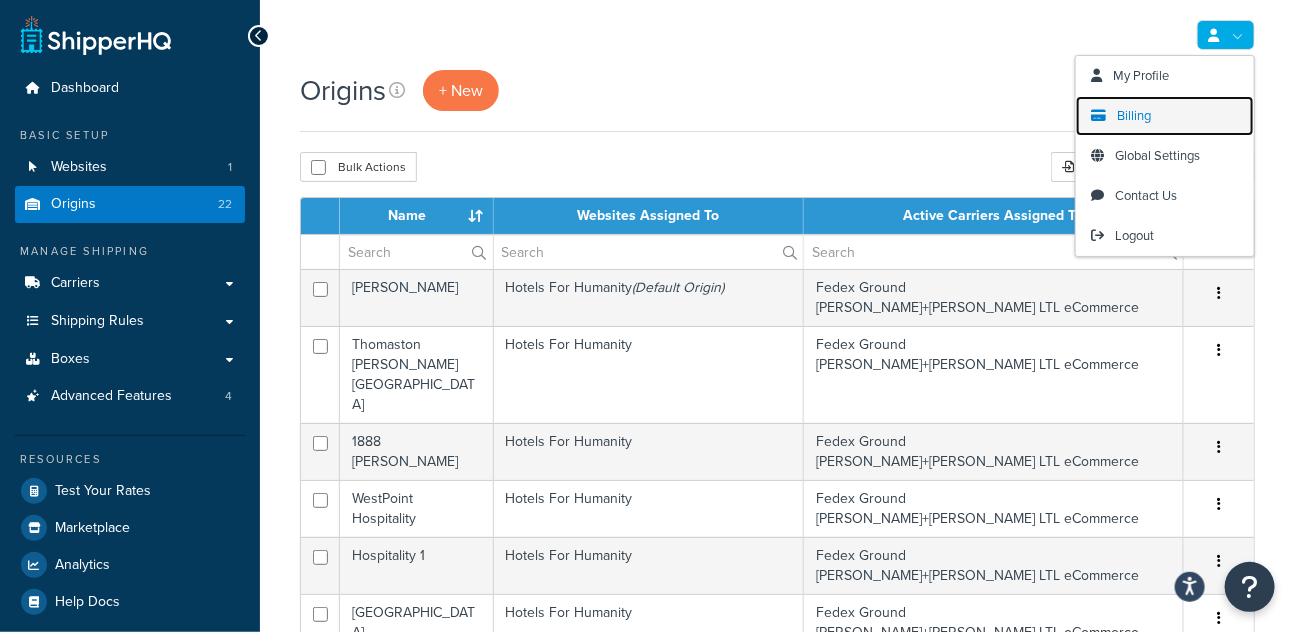 click on "Billing" at bounding box center [1134, 115] 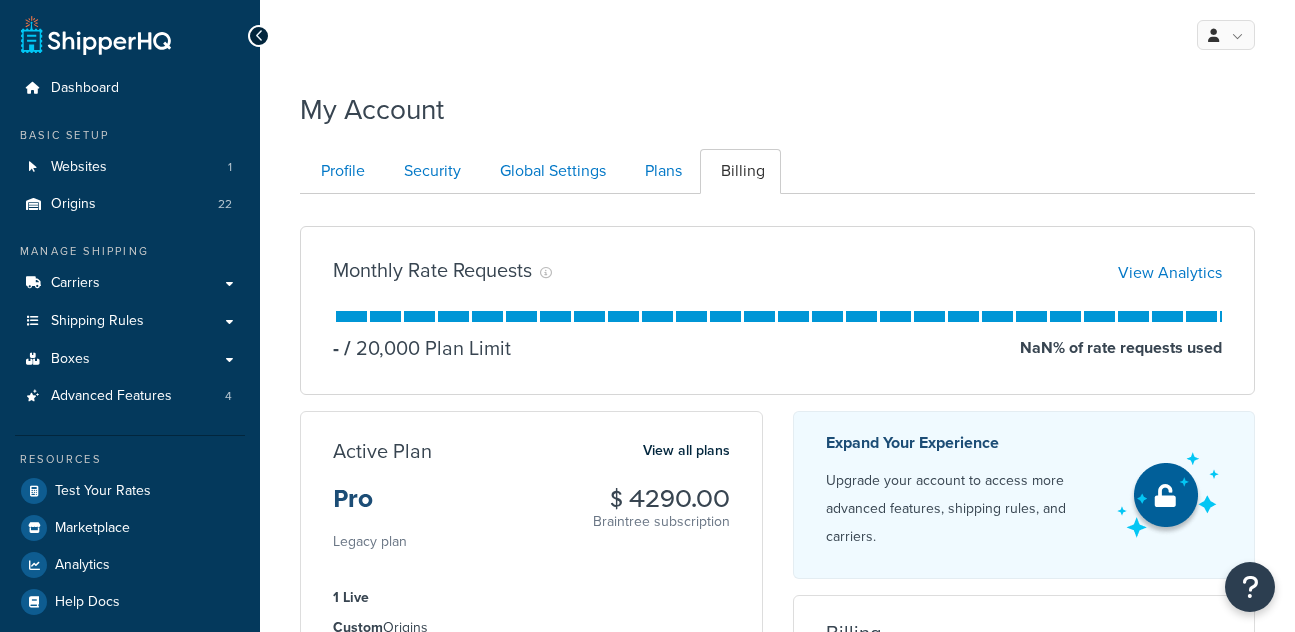 scroll, scrollTop: 0, scrollLeft: 0, axis: both 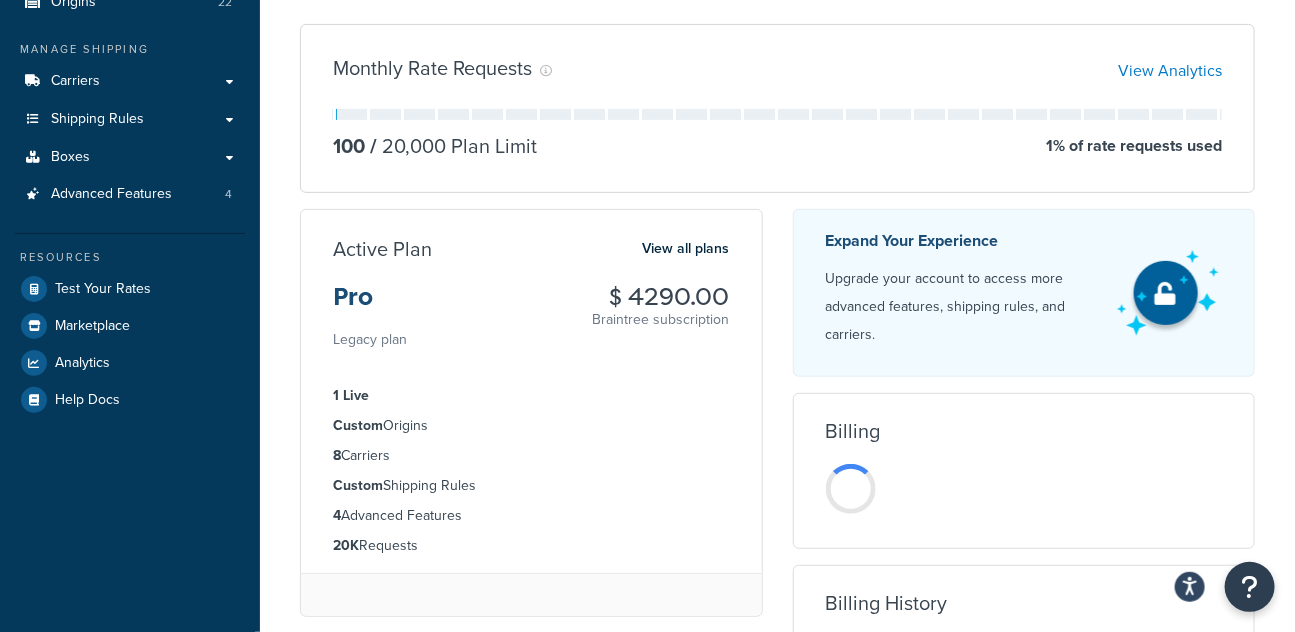 drag, startPoint x: 608, startPoint y: 297, endPoint x: 758, endPoint y: 349, distance: 158.75768 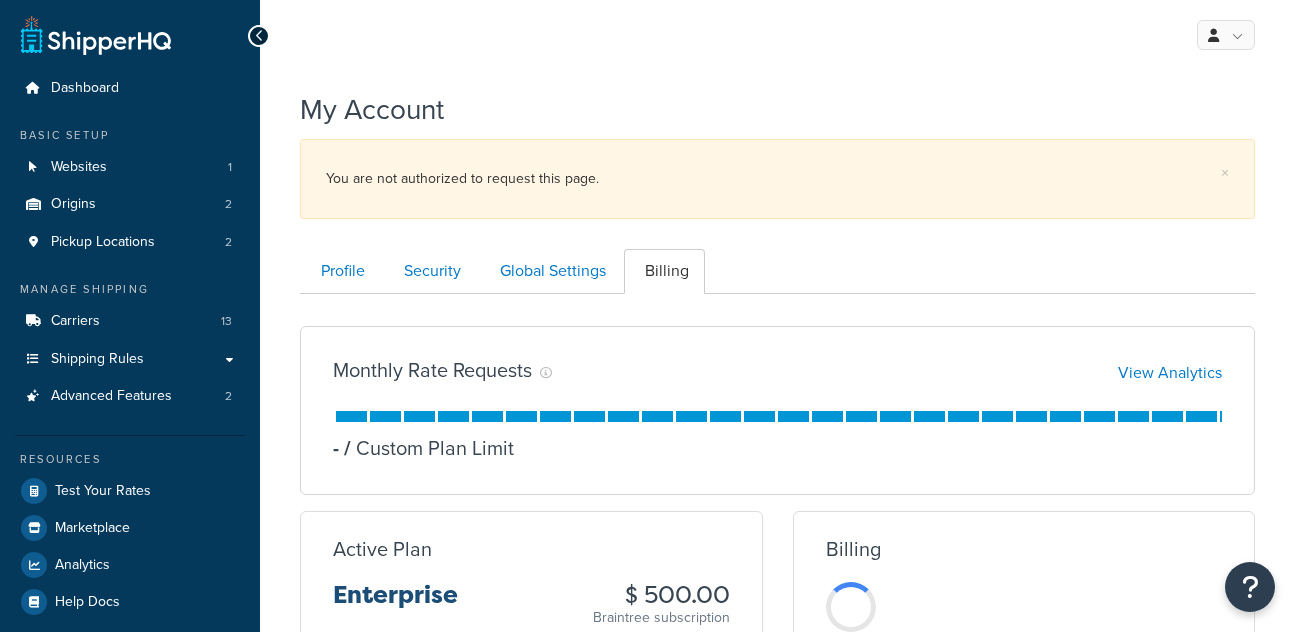 scroll, scrollTop: 0, scrollLeft: 0, axis: both 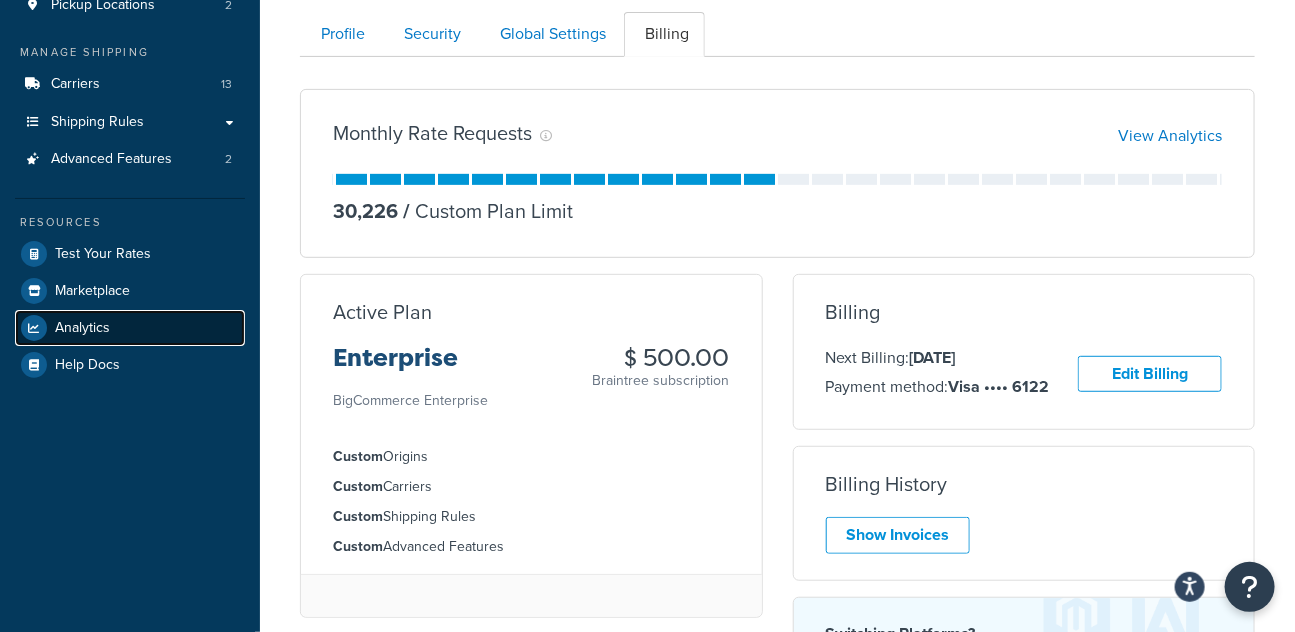 click on "Analytics" at bounding box center [130, 328] 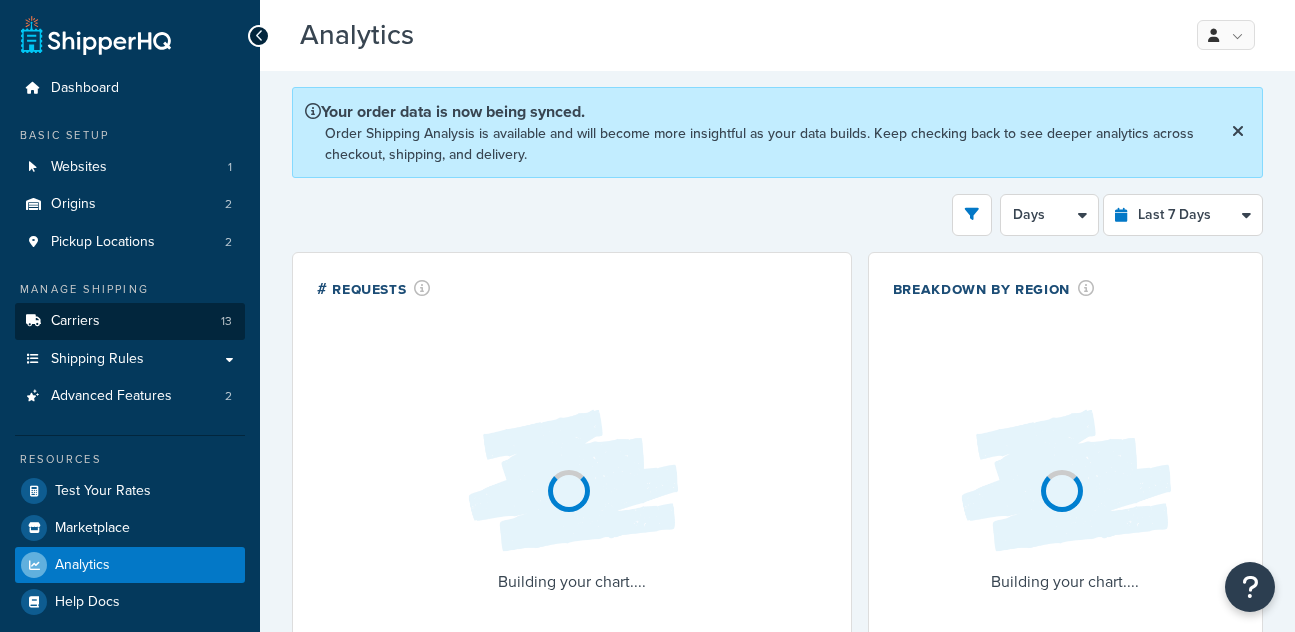scroll, scrollTop: 0, scrollLeft: 0, axis: both 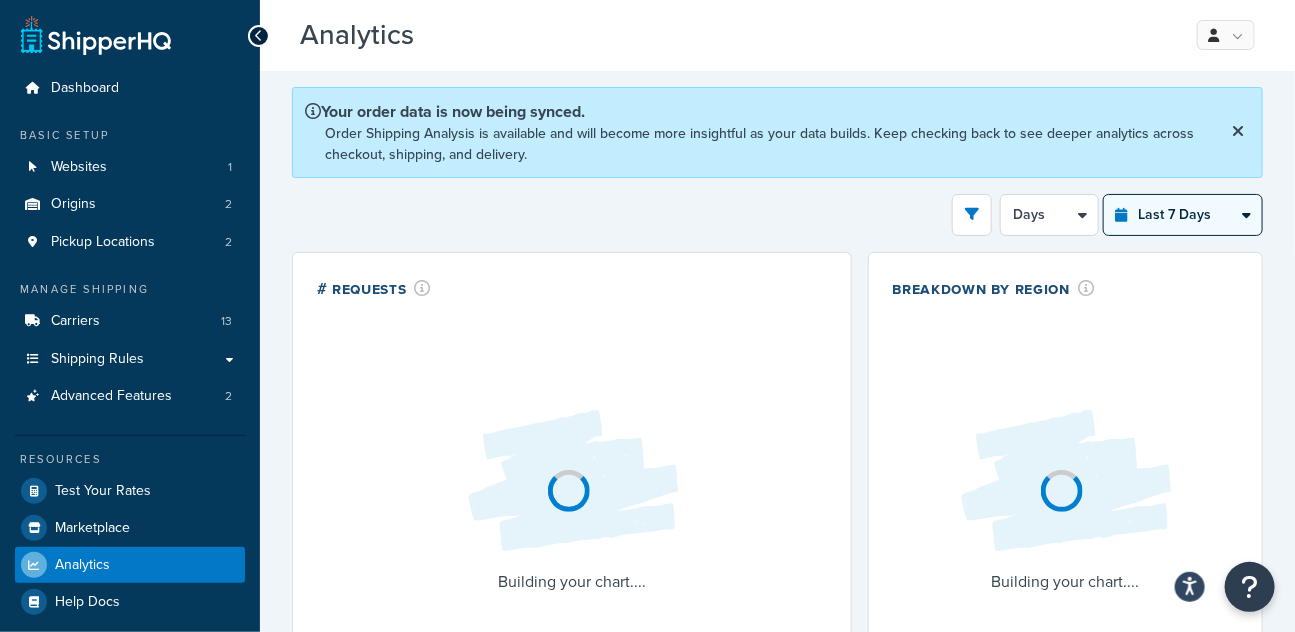 click on "Last 24 Hours Last 7 Days Last 30 Days Last 3 Months Last 6 Months Last 12 Months" at bounding box center (1183, 215) 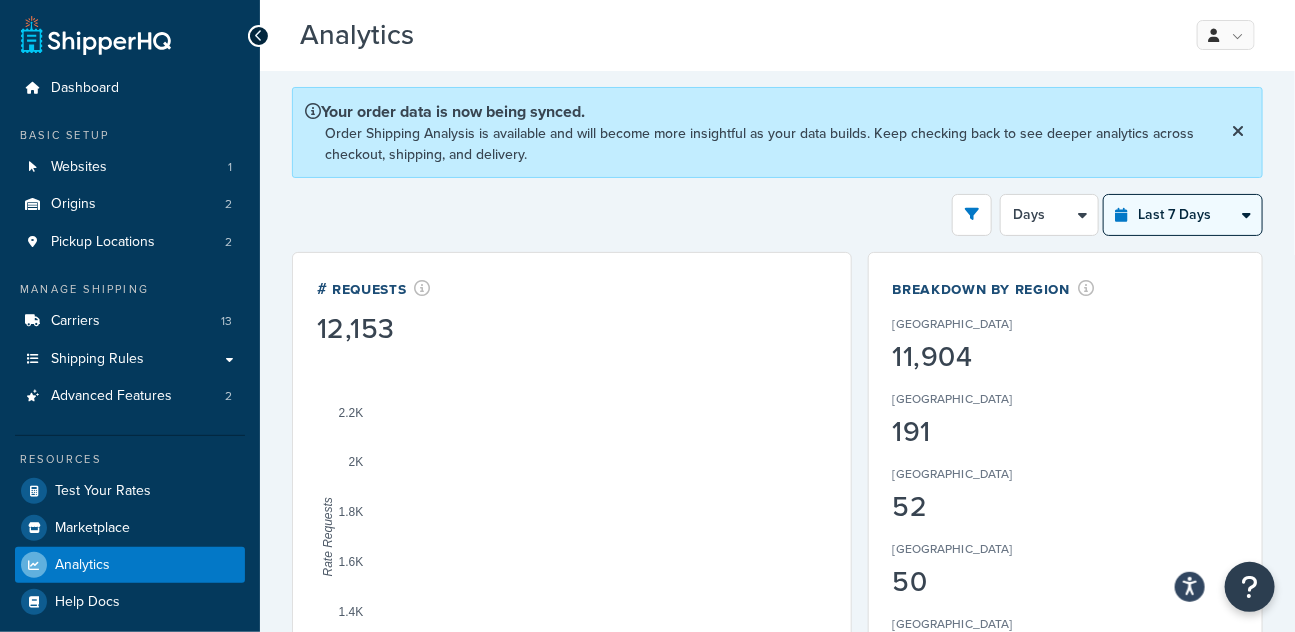 select on "last_year" 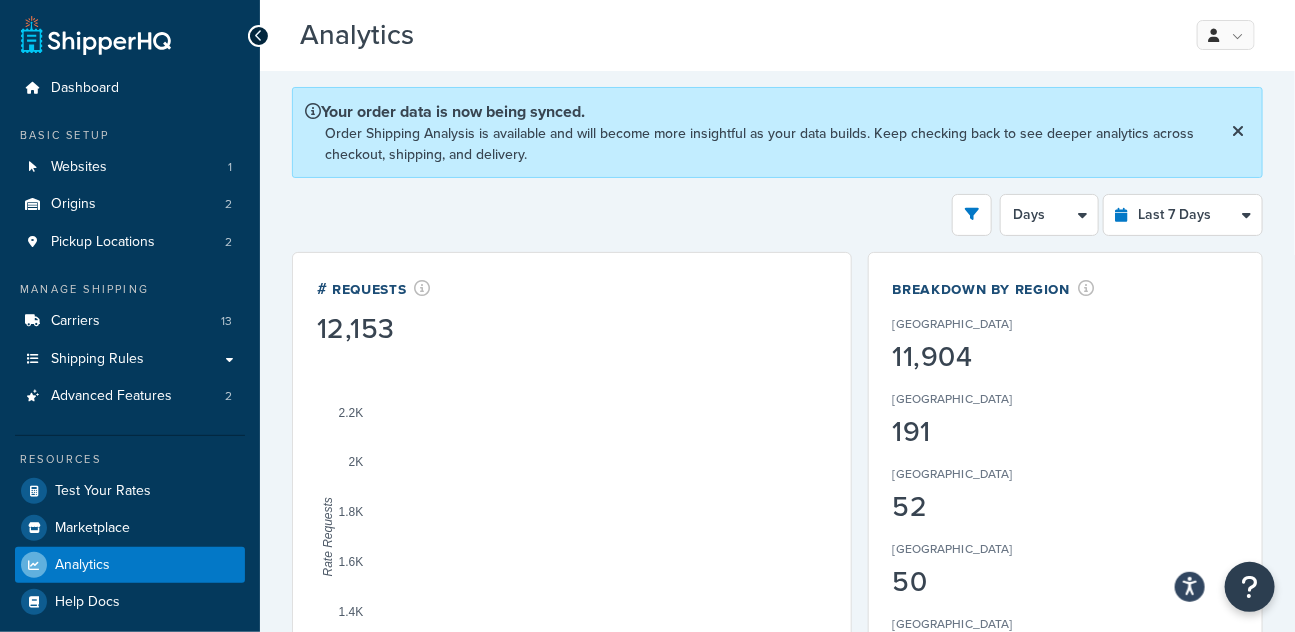 select on "1M" 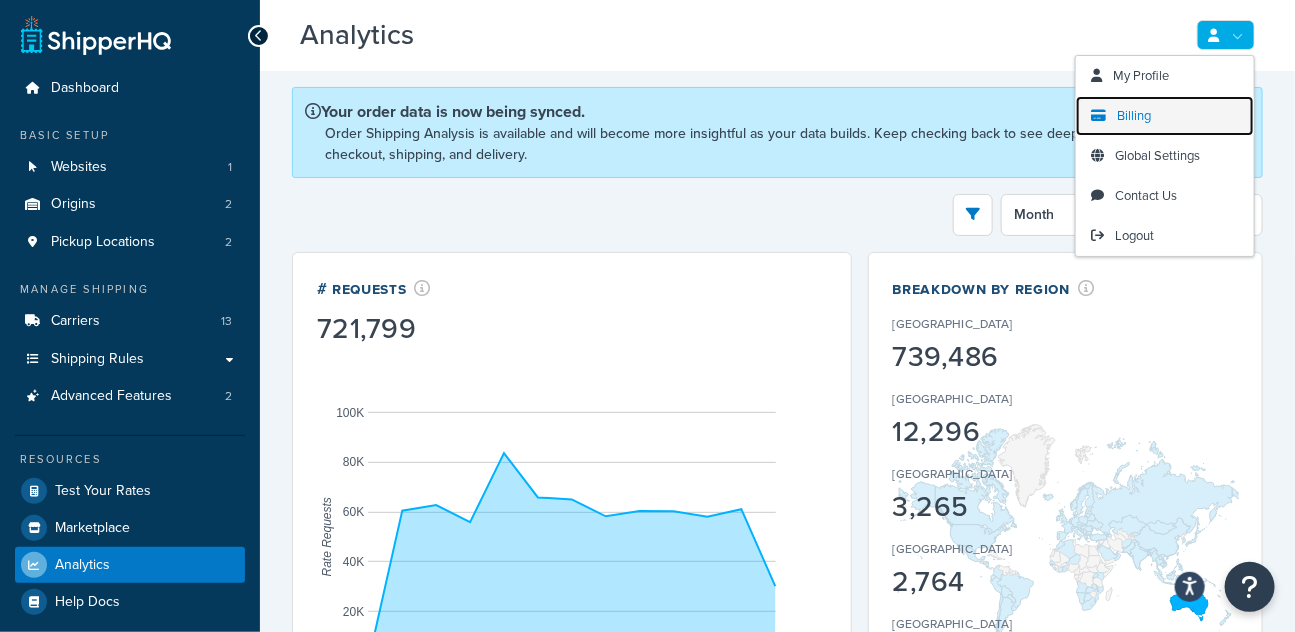 click on "Billing" at bounding box center [1165, 116] 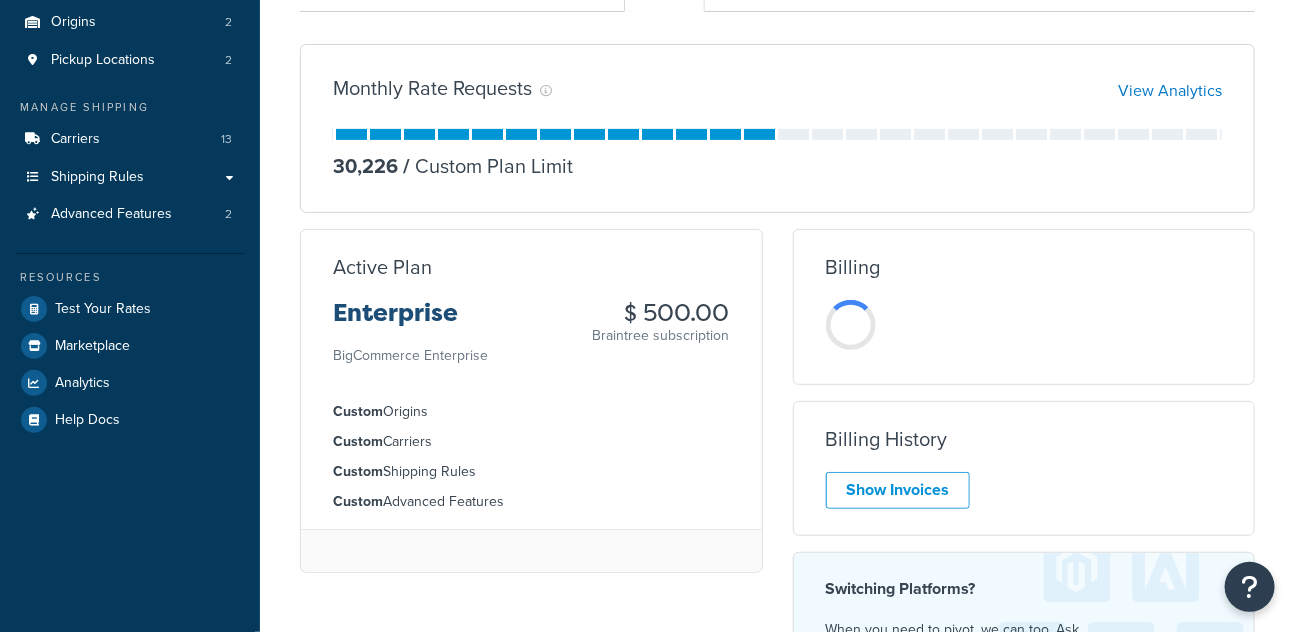 scroll, scrollTop: 309, scrollLeft: 0, axis: vertical 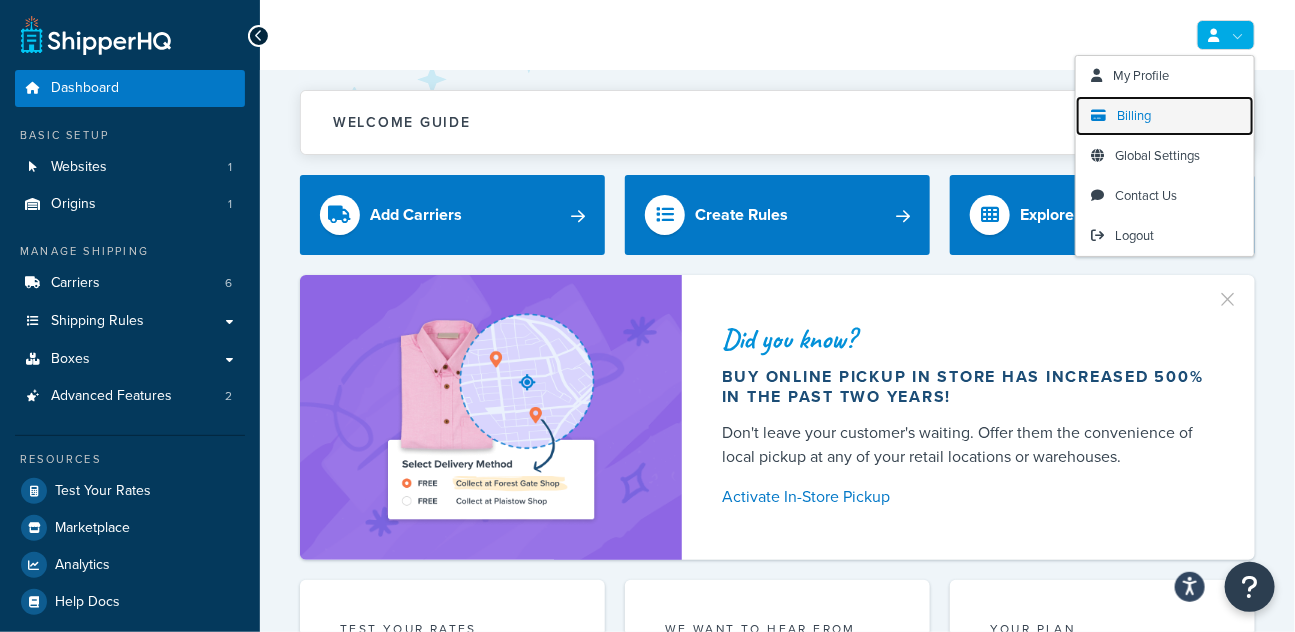 click on "Billing" at bounding box center (1134, 115) 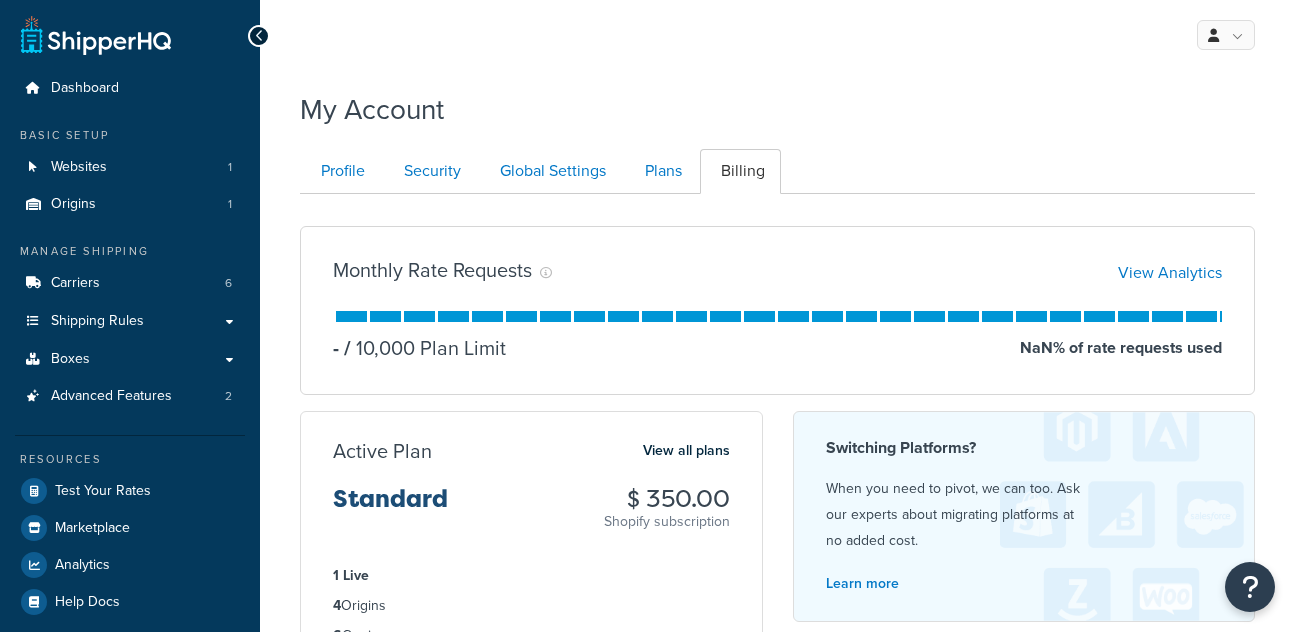 scroll, scrollTop: 0, scrollLeft: 0, axis: both 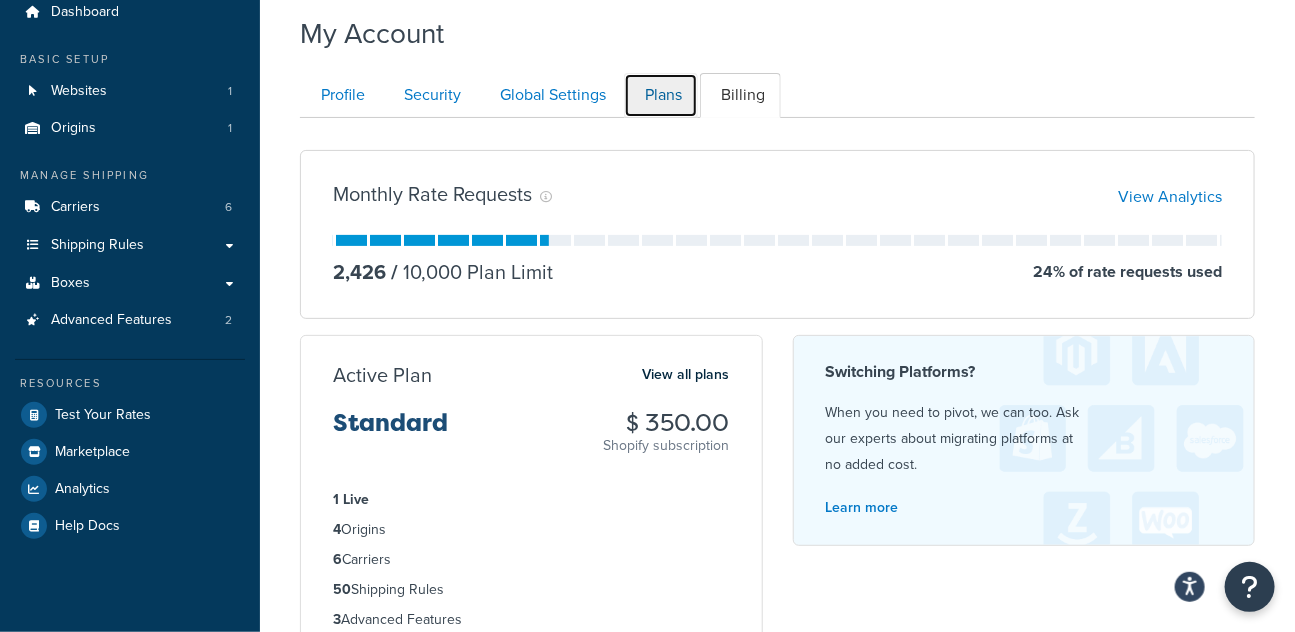 click on "Plans" at bounding box center (661, 95) 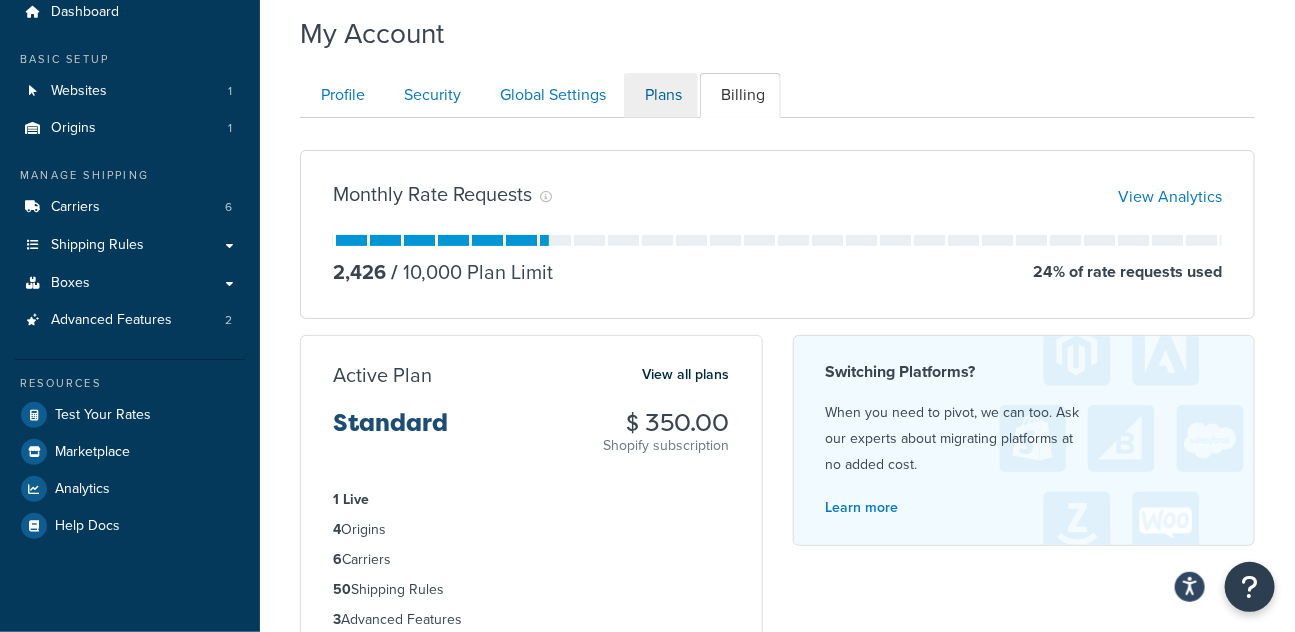 scroll, scrollTop: 193, scrollLeft: 0, axis: vertical 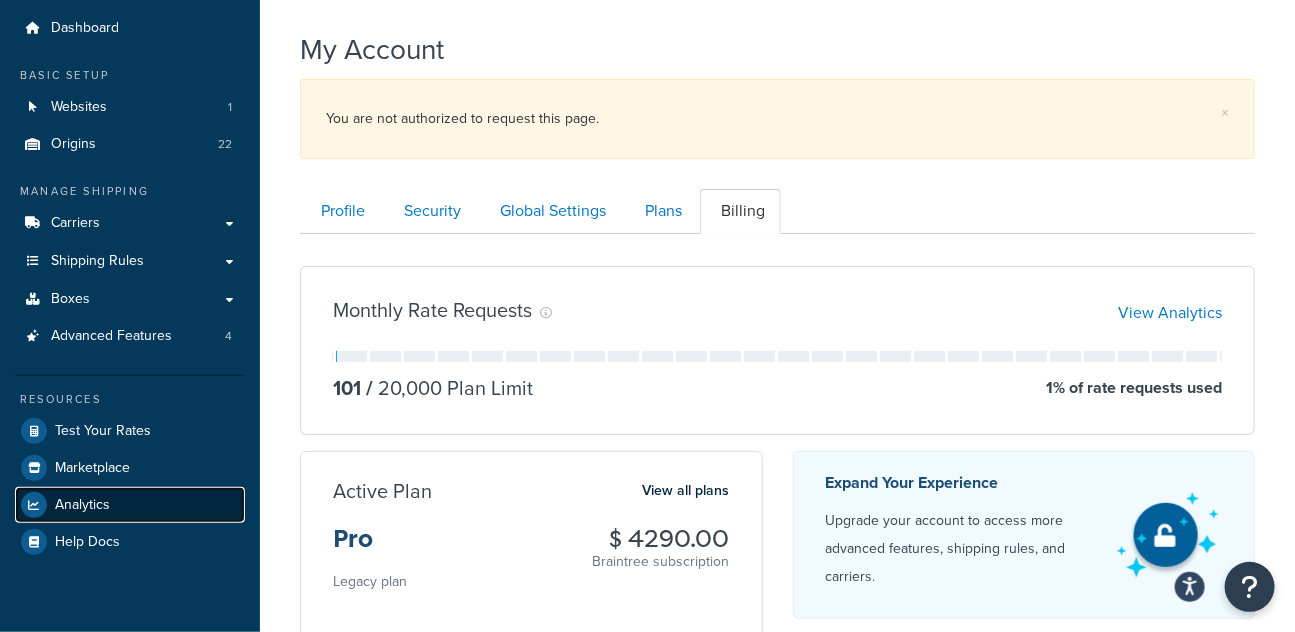 click on "Analytics" at bounding box center (130, 505) 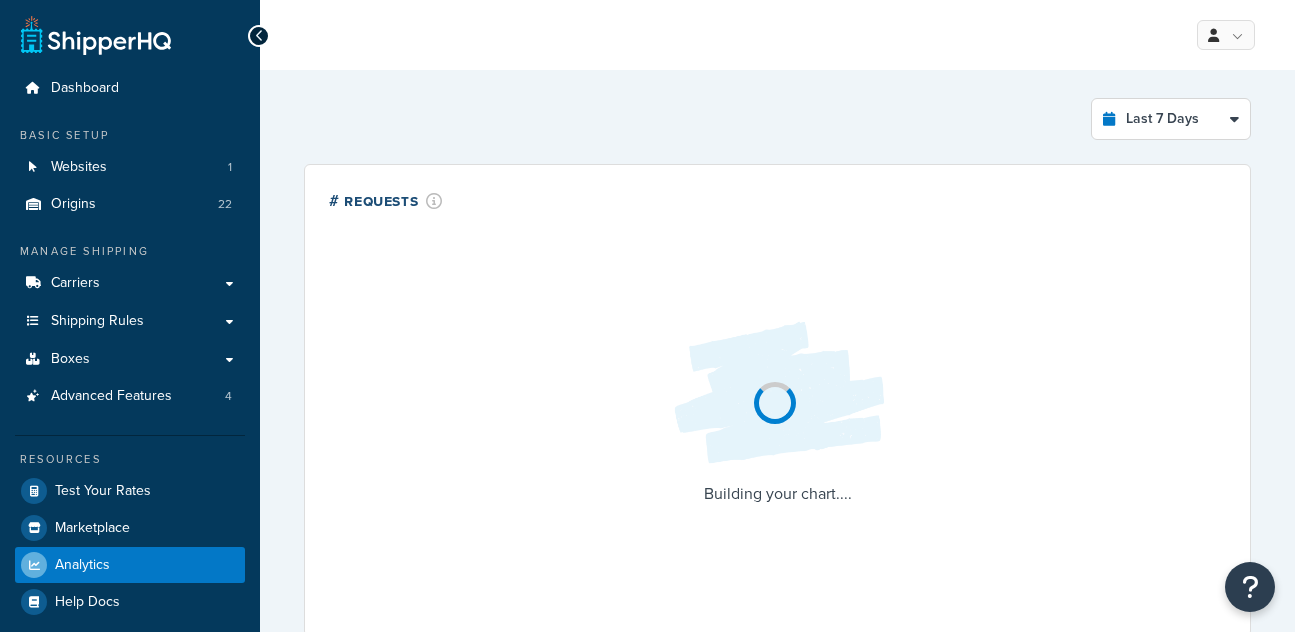 scroll, scrollTop: 0, scrollLeft: 0, axis: both 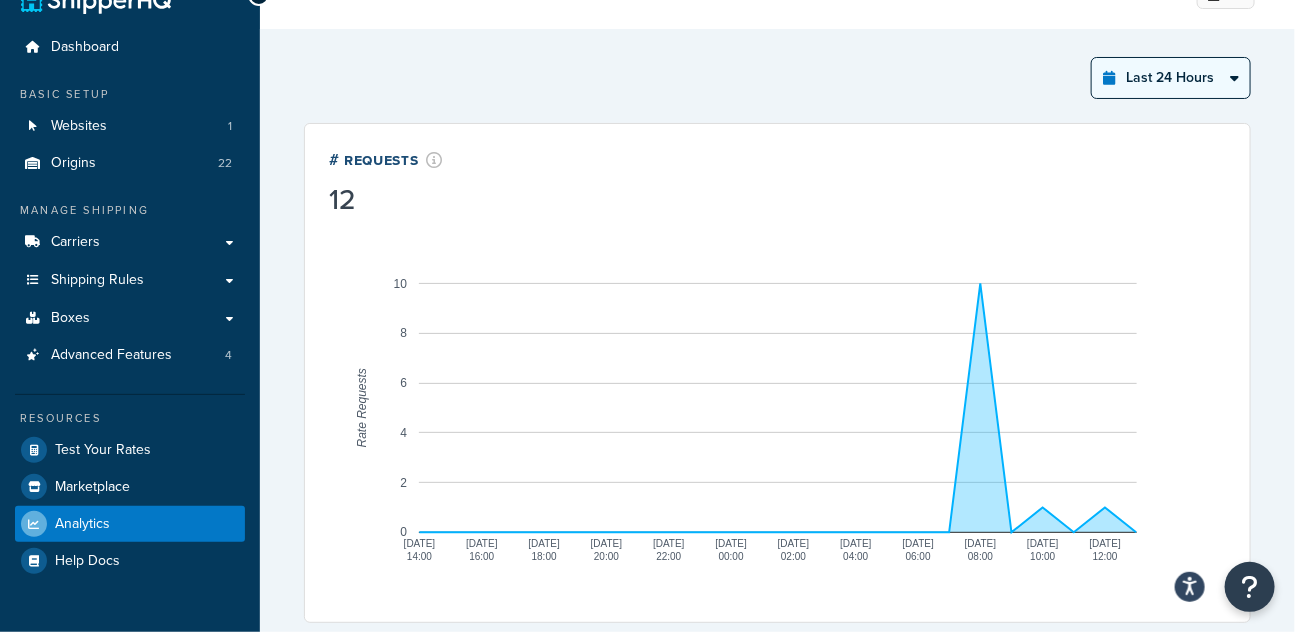 click on "Last 24 Hours Last 7 Days Last 30 Days Last 3 Months Last 6 Months Last 12 Months" at bounding box center (1171, 78) 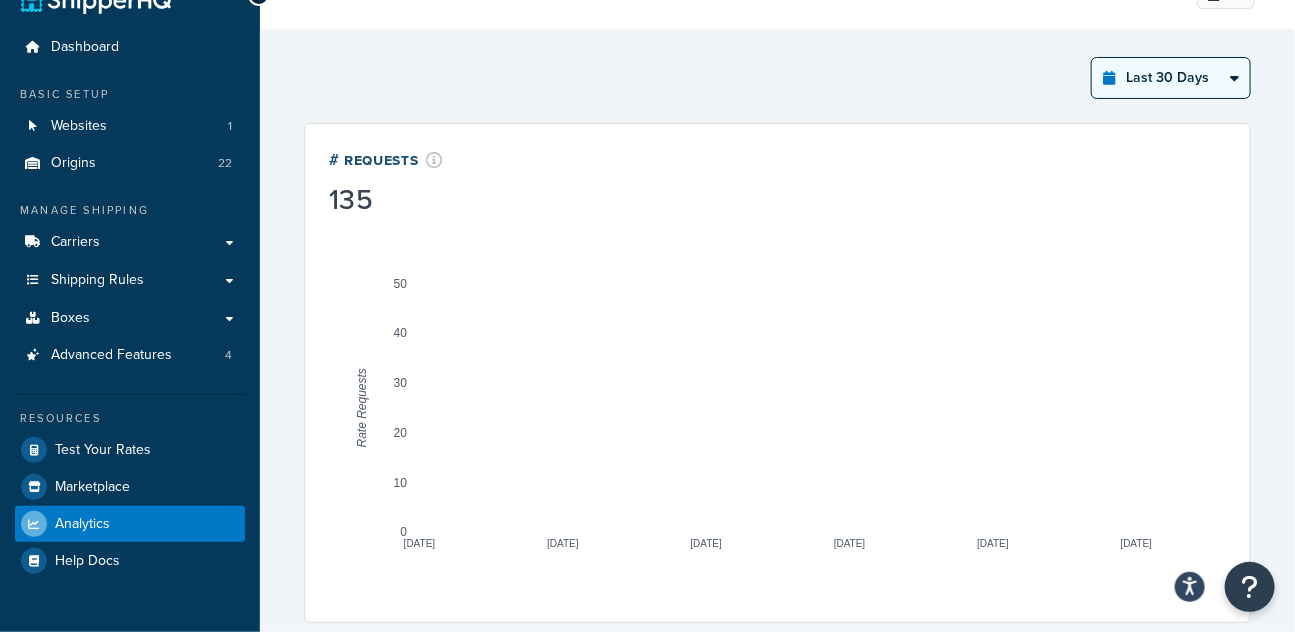 click on "Last 24 Hours Last 7 Days Last 30 Days Last 3 Months Last 6 Months Last 12 Months" at bounding box center (1171, 78) 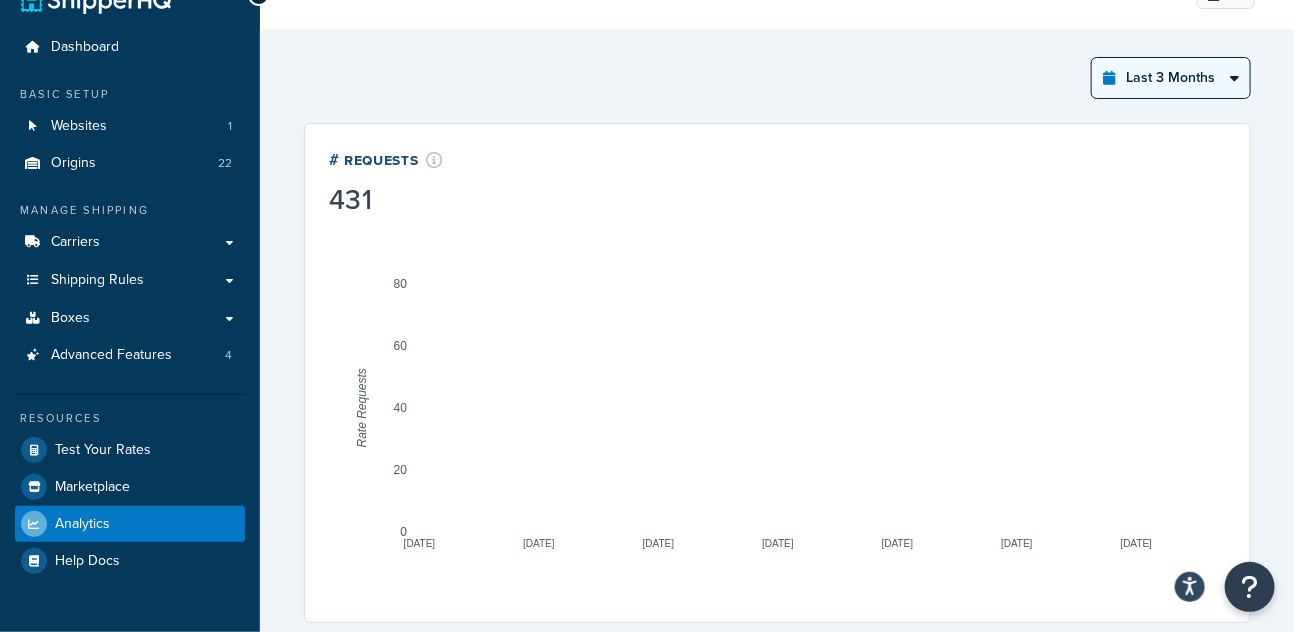 click on "Last 24 Hours Last 7 Days Last 30 Days Last 3 Months Last 6 Months Last 12 Months" at bounding box center (1171, 78) 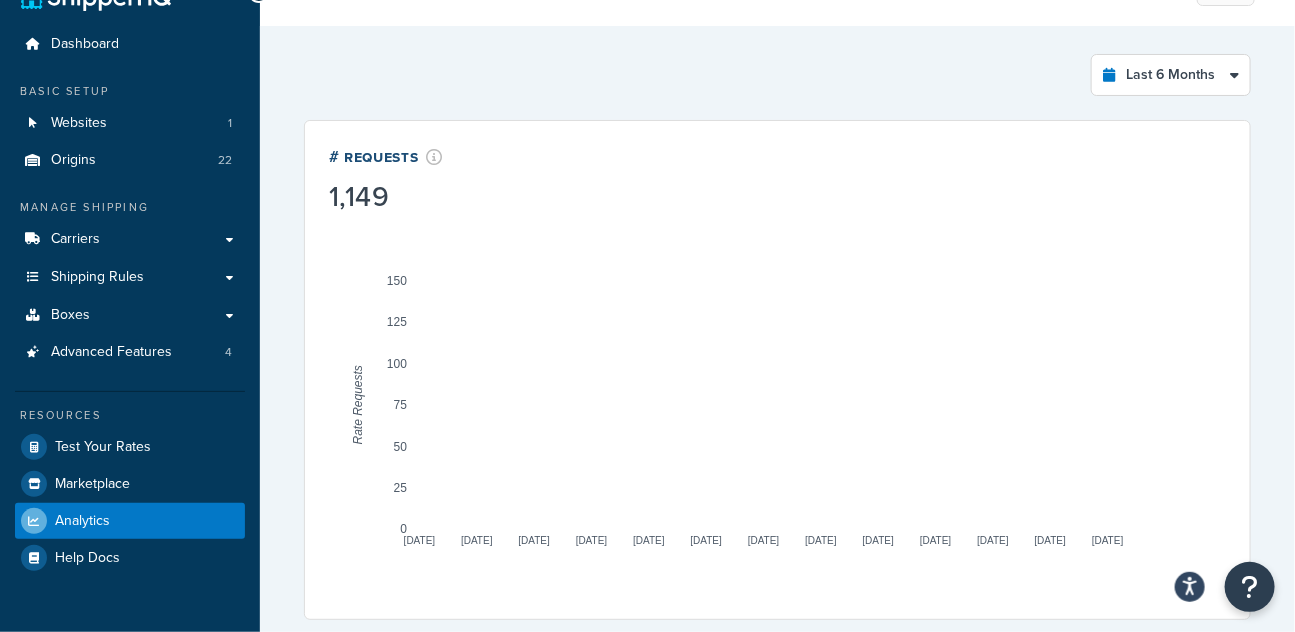 scroll, scrollTop: 45, scrollLeft: 0, axis: vertical 